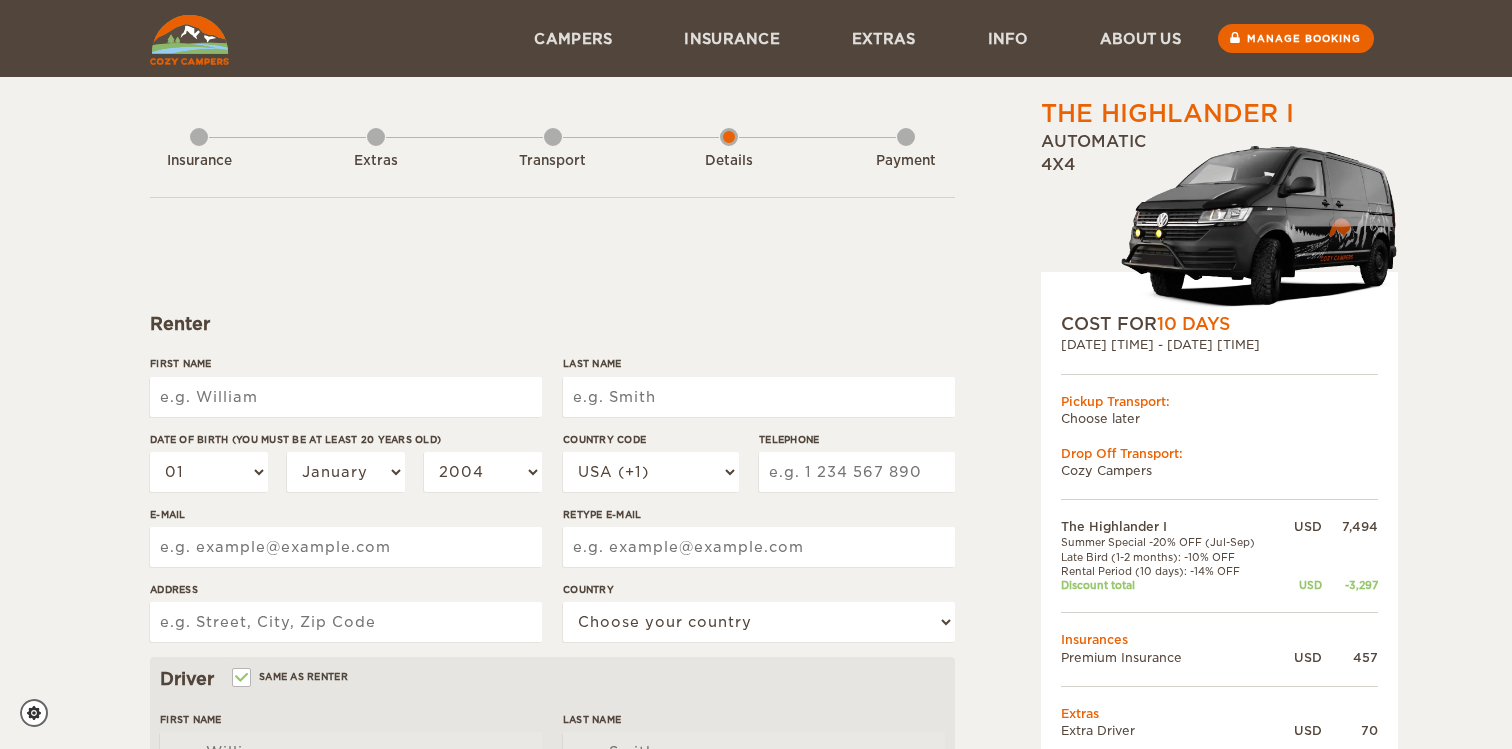scroll, scrollTop: 0, scrollLeft: 0, axis: both 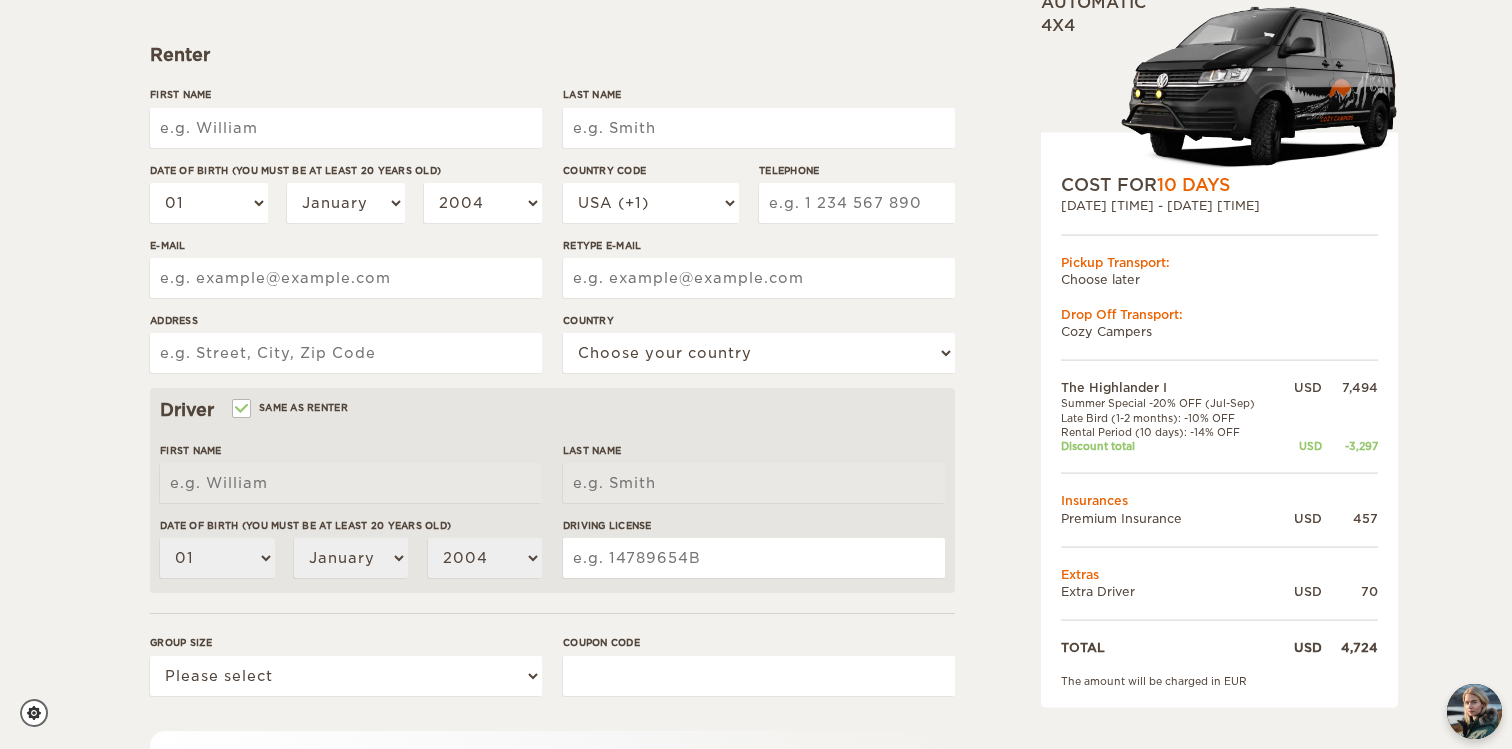 click on "First Name" at bounding box center [346, 128] 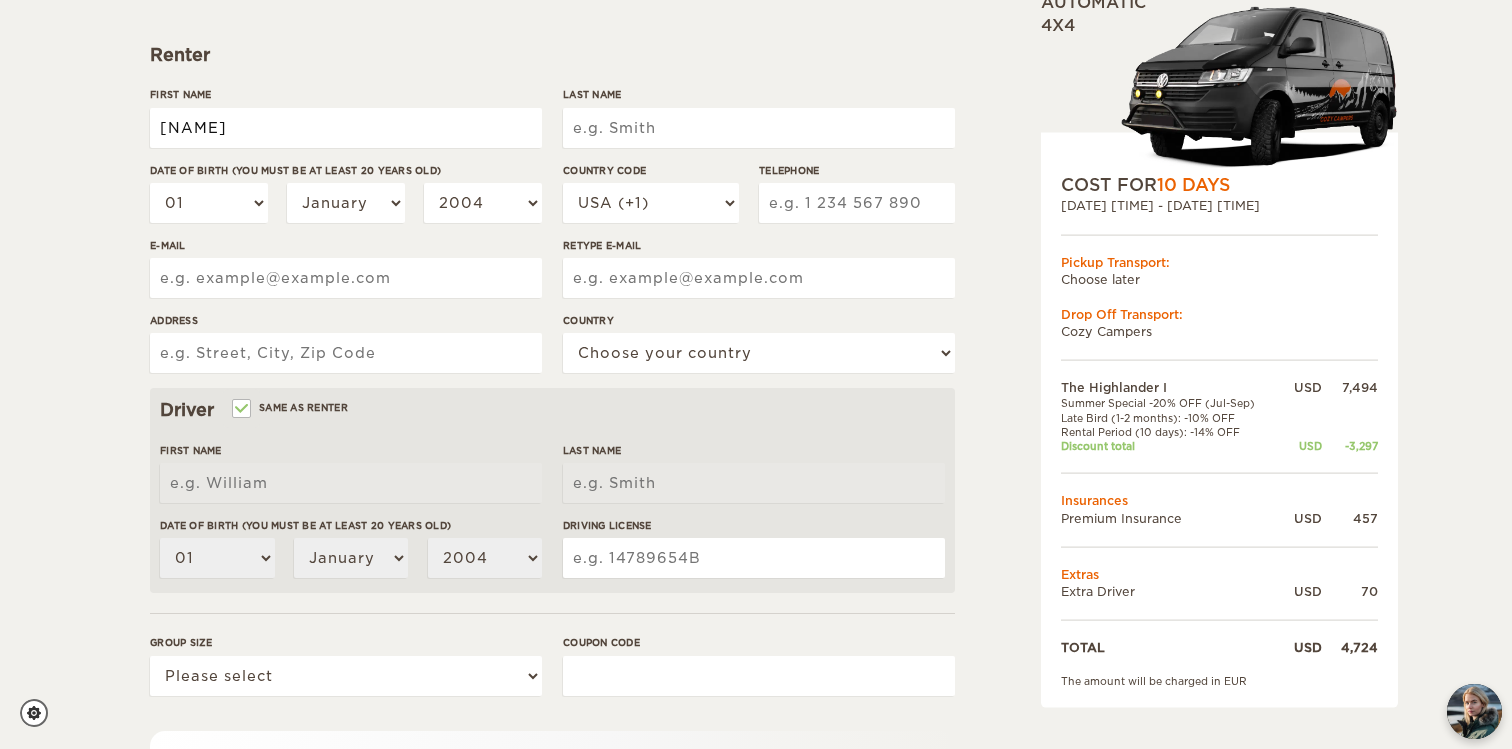 type on "[NAME]" 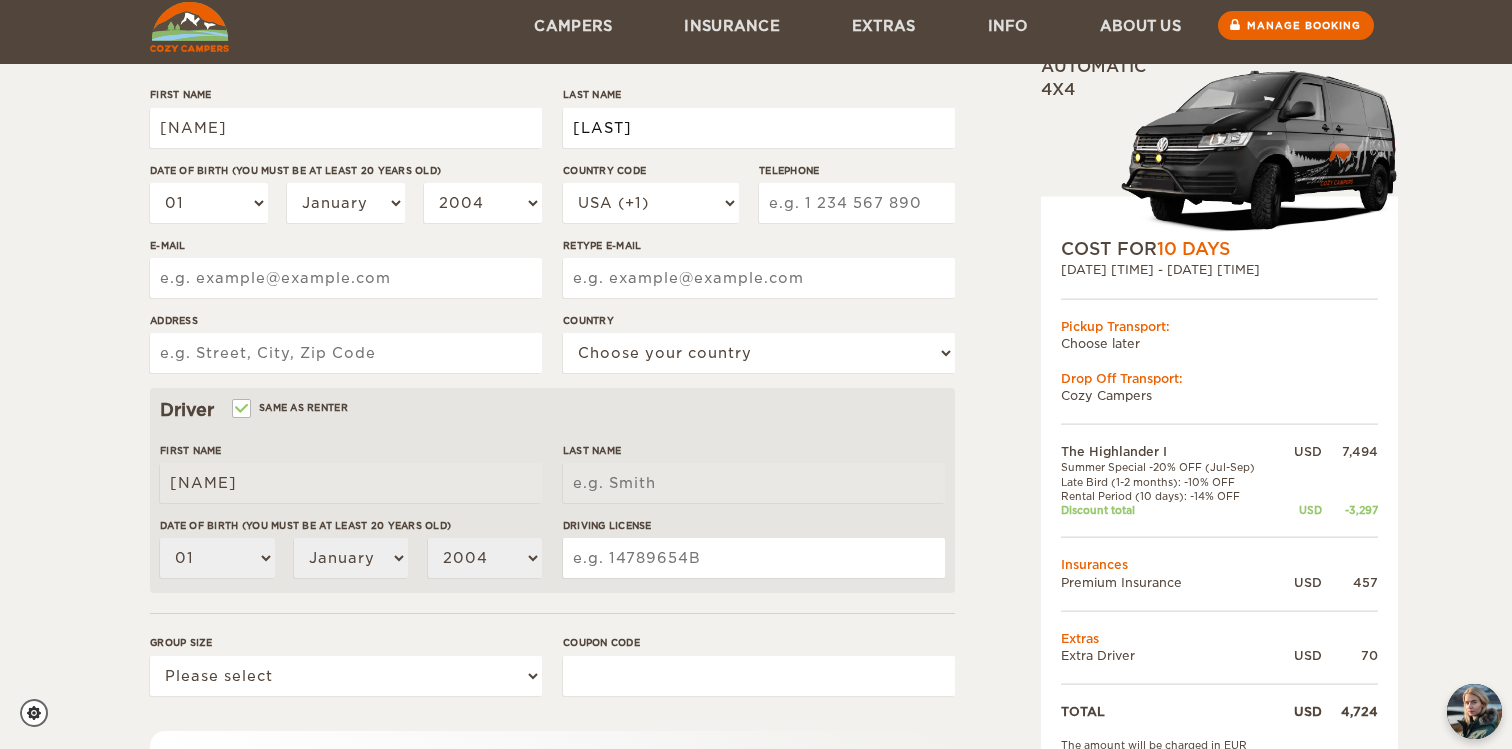 scroll, scrollTop: 552, scrollLeft: 0, axis: vertical 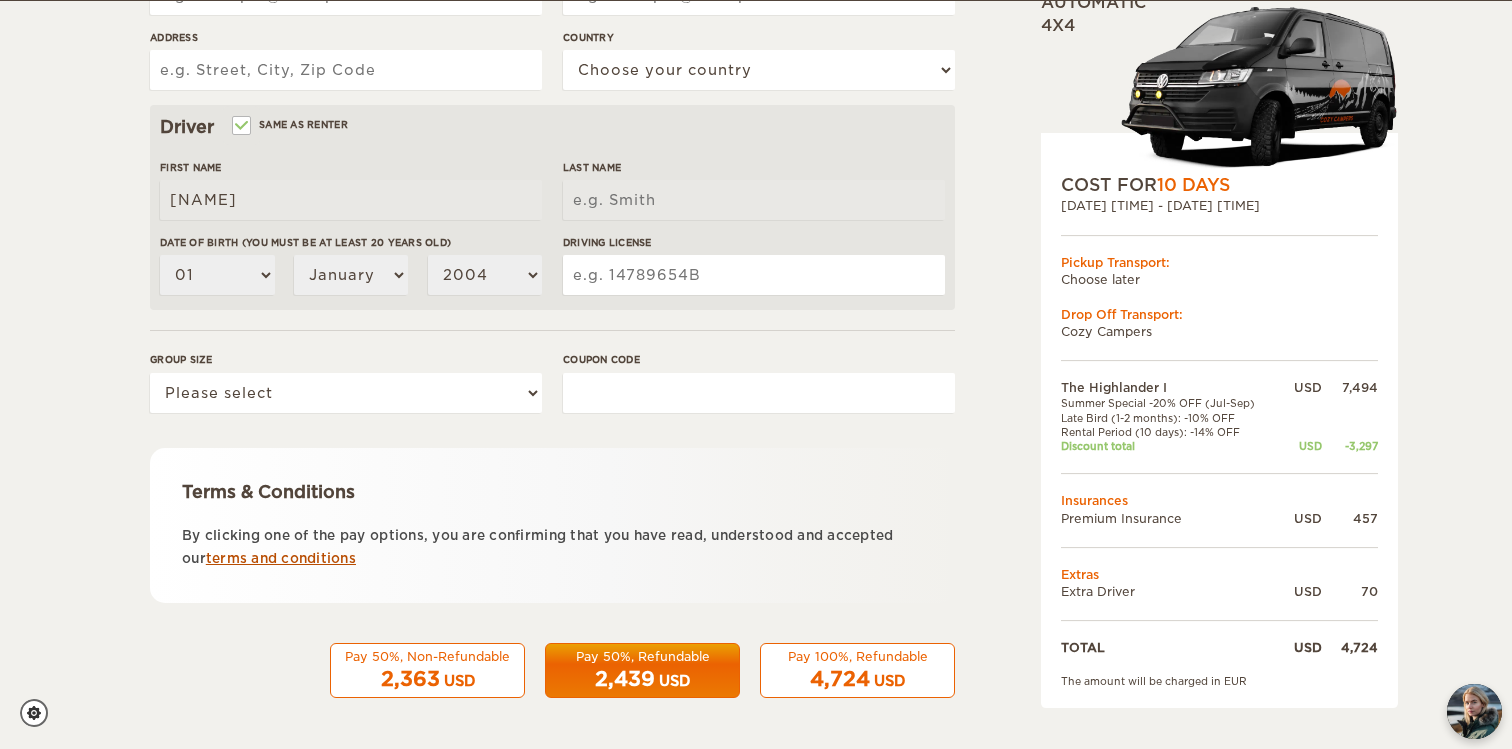 type on "[LAST]" 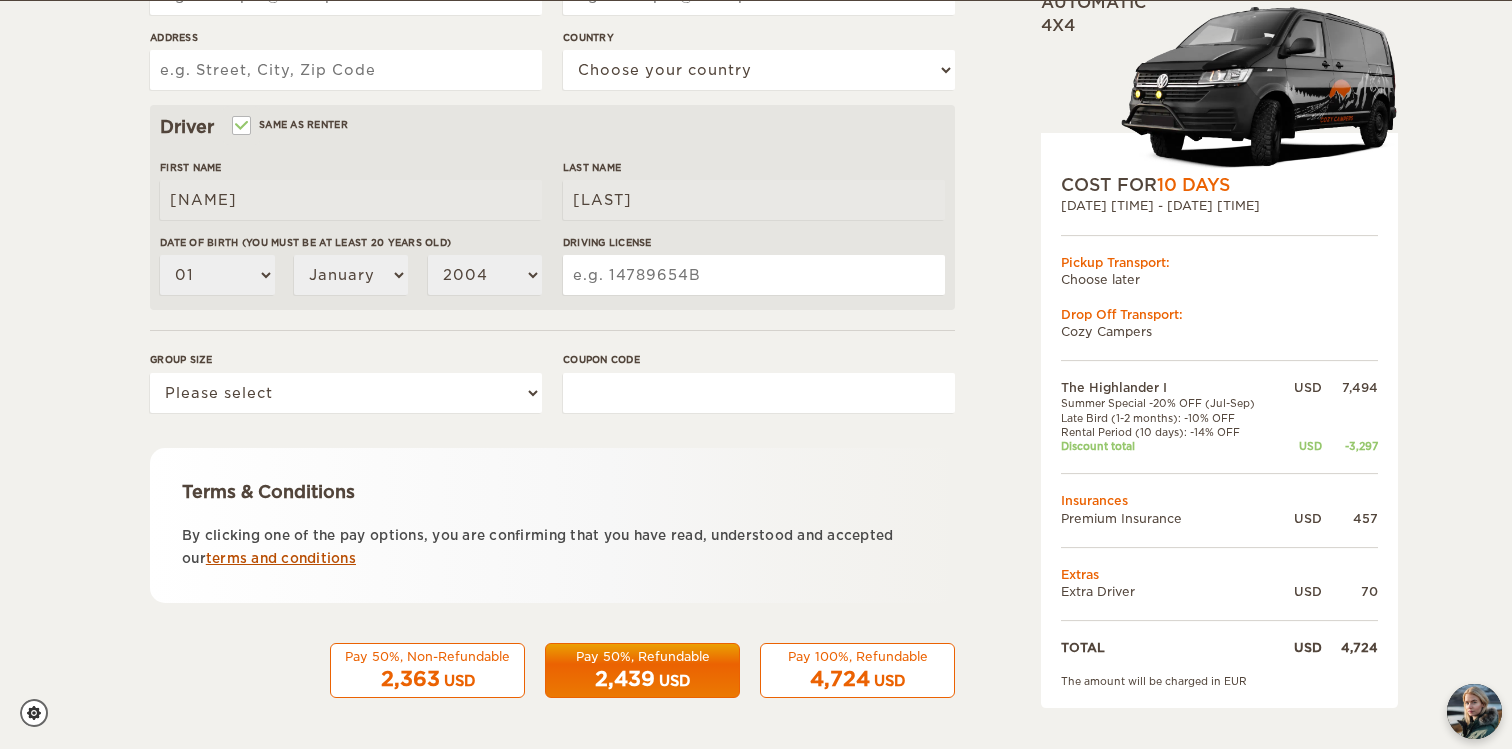 click on "terms and conditions" at bounding box center [281, 558] 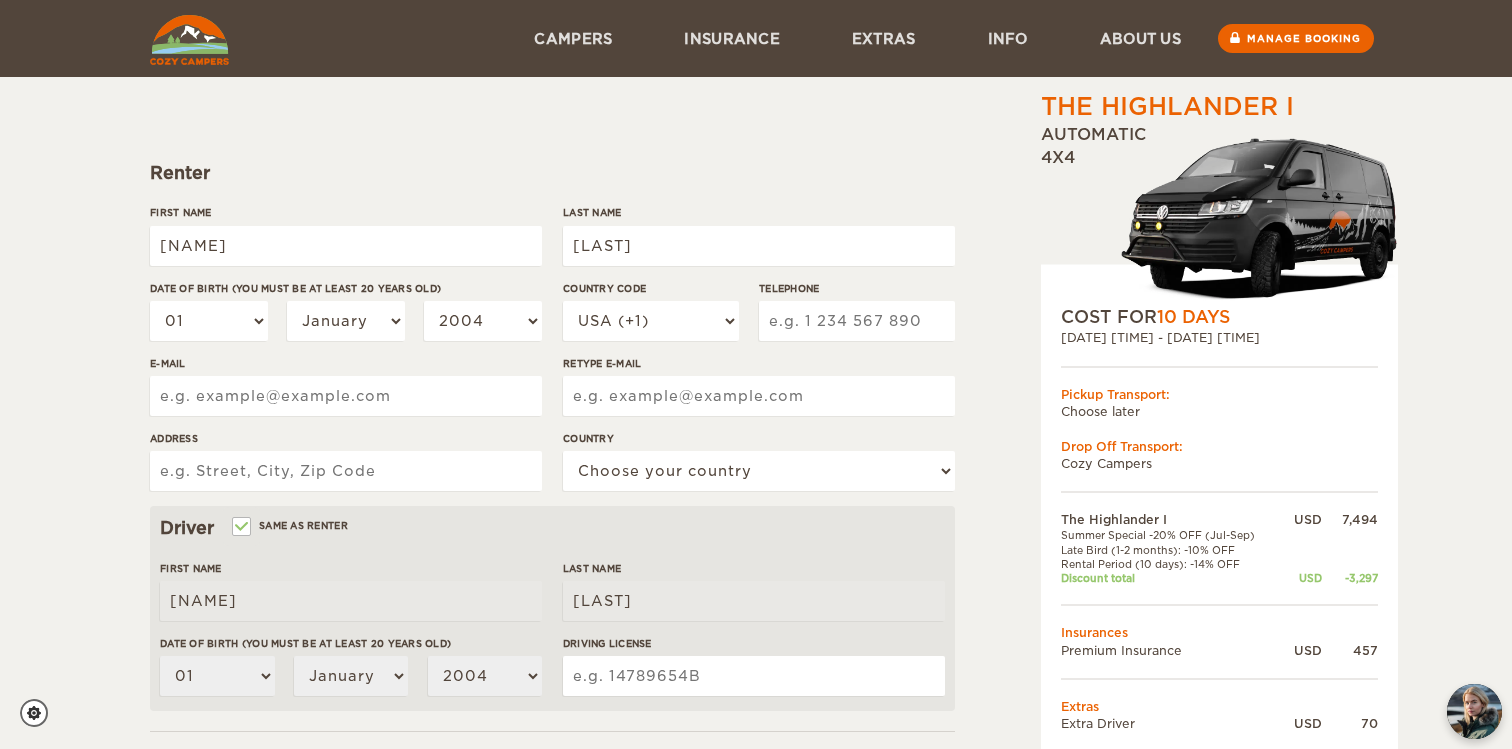 scroll, scrollTop: 141, scrollLeft: 0, axis: vertical 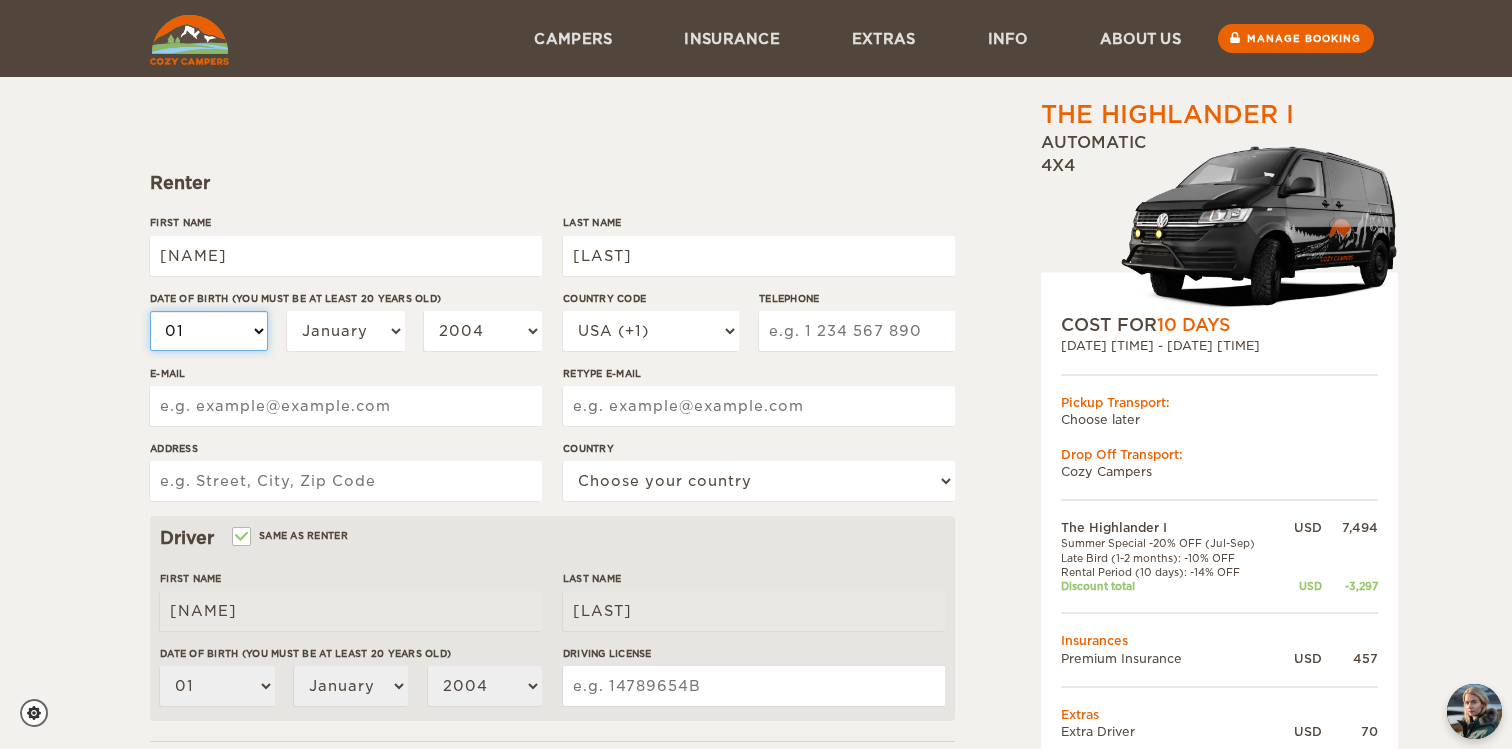 click on "01
02
03
04
05
06
07
08
09
10
11
12
13
14
15
16
17
18
19
20
21
22
23
24
25
26
27
28
29
30
31" at bounding box center [209, 331] 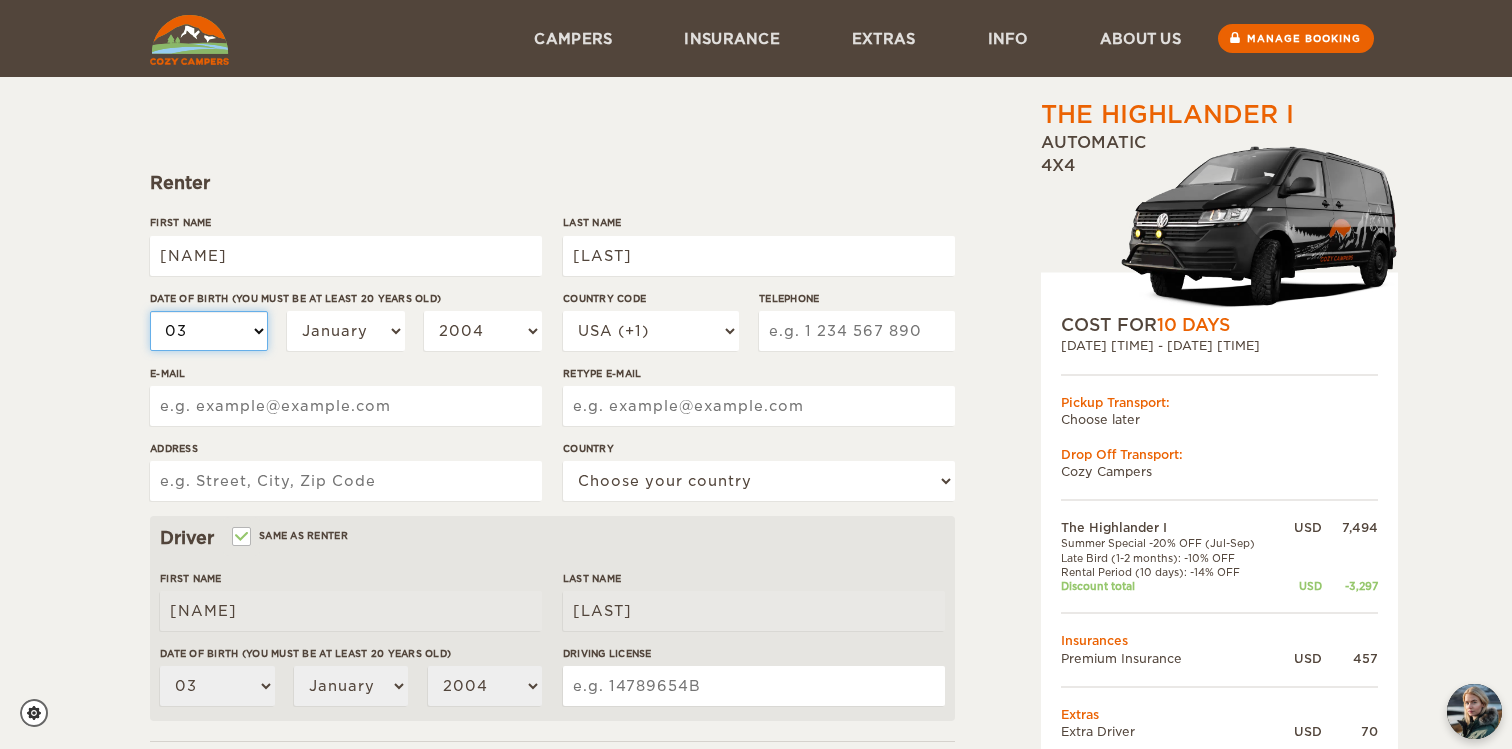 click on "01
02
03
04
05
06
07
08
09
10
11
12
13
14
15
16
17
18
19
20
21
22
23
24
25
26
27
28
29
30
31" at bounding box center (209, 331) 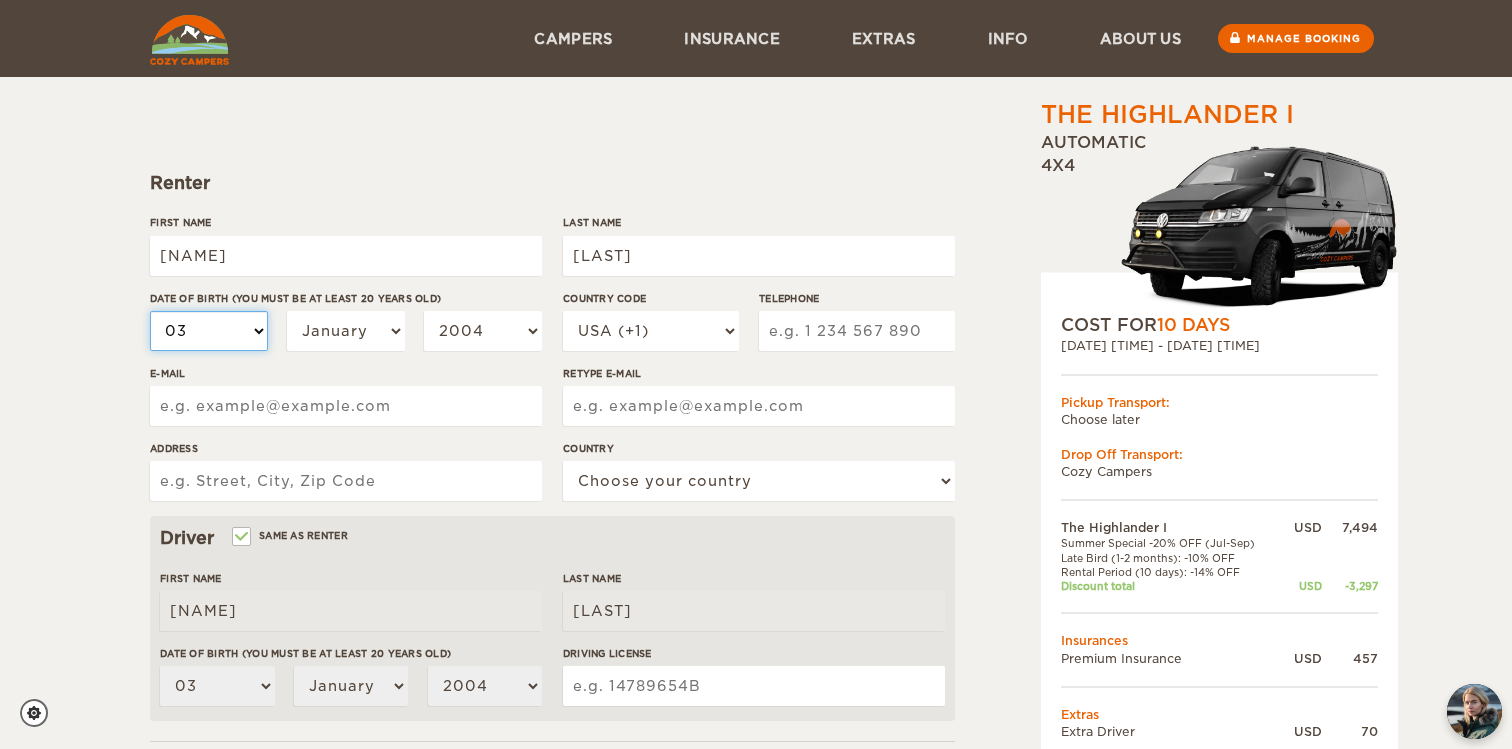 select on "06" 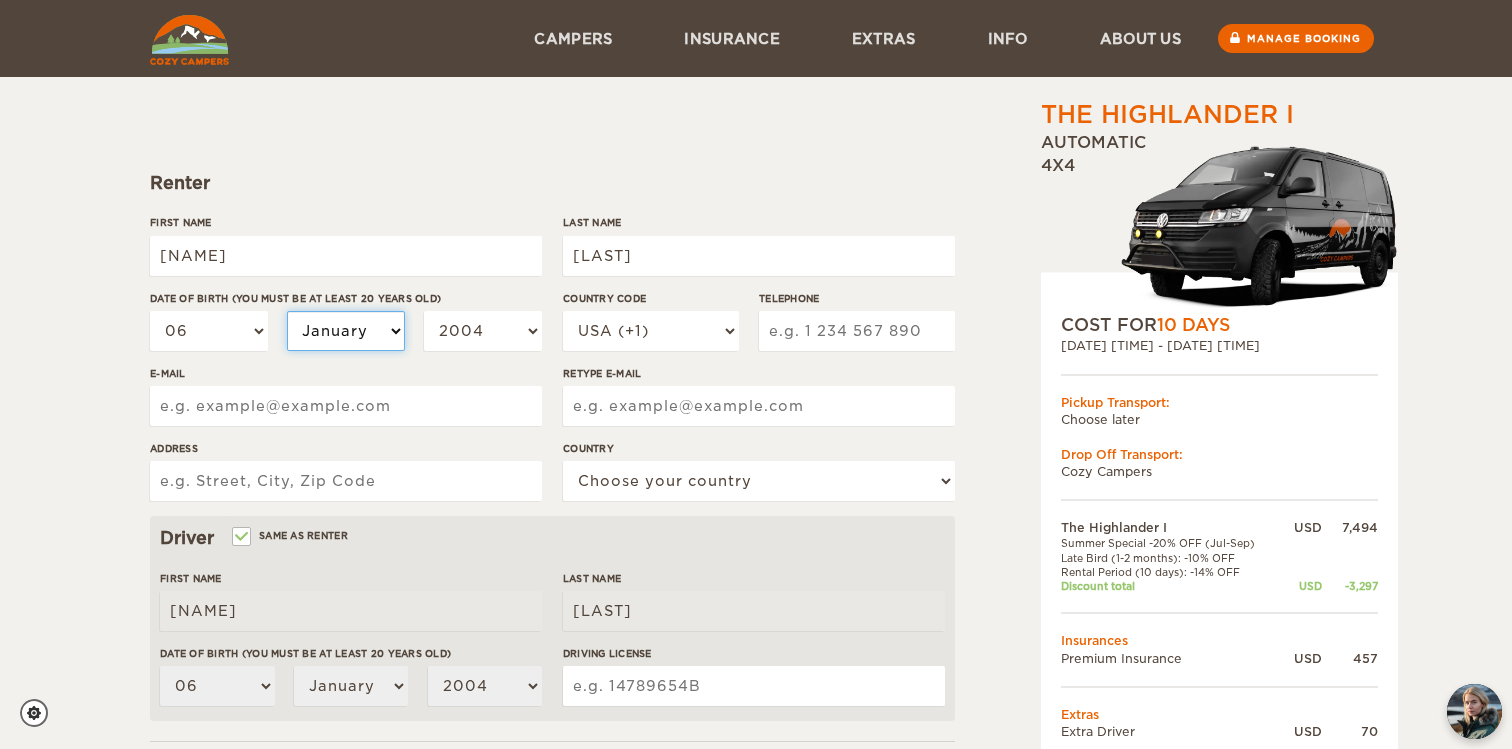 click on "January
February
March
April
May
June
July
August
September
October
November
December" at bounding box center [346, 331] 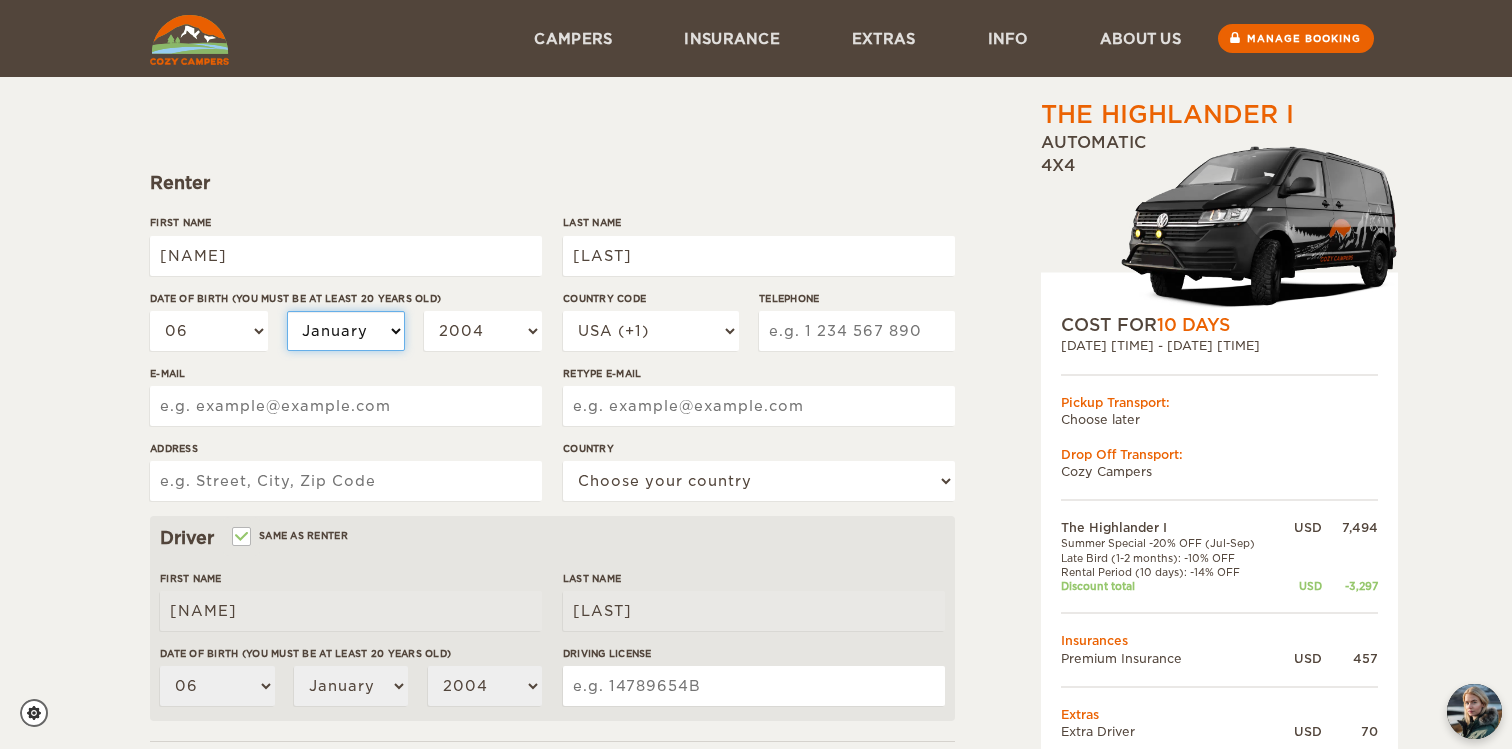 select on "03" 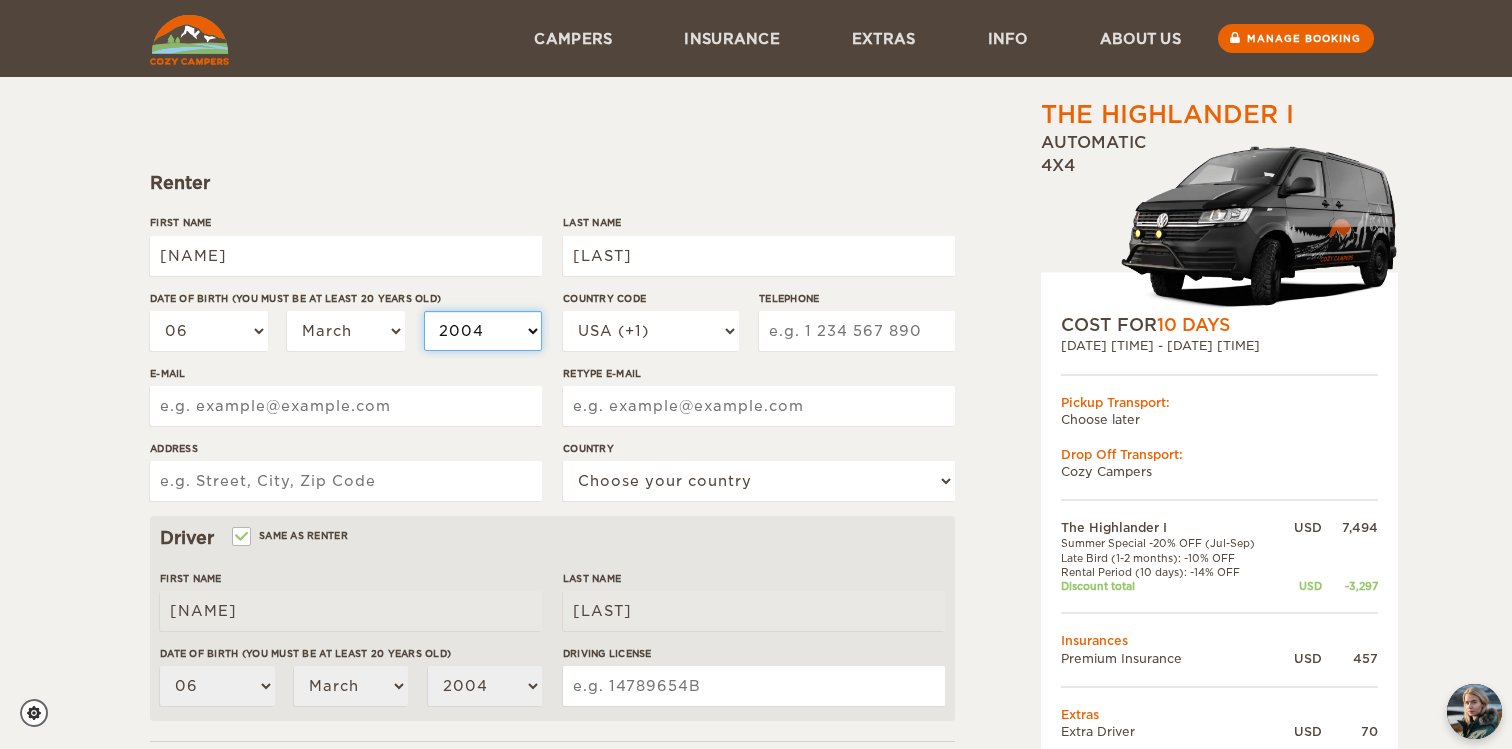 click on "2004 2003 2002 2001 2000 1999 1998 1997 1996 1995 1994 1993 1992 1991 1990 1989 1988 1987 1986 1985 1984 1983 1982 1981 1980 1979 1978 1977 1976 1975 1974 1973 1972 1971 1970 1969 1968 1967 1966 1965 1964 1963 1962 1961 1960 1959 1958 1957 1956 1955 1954 1953 1952 1951 1950 1949 1948 1947 1946 1945 1944 1943 1942 1941 1940 1939 1938 1937 1936 1935 1934 1933 1932 1931 1930 1929 1928 1927 1926 1925 1924 1923 1922 1921 1920 1919 1918 1917 1916 1915 1914 1913 1912 1911 1910 1909 1908 1907 1906 1905 1904 1903 1902 1901 1900 1899 1898 1897 1896 1895 1894 1893 1892 1891 1890 1889 1888 1887 1886 1885 1884 1883 1882 1881 1880 1879 1878 1877 1876 1875" at bounding box center [483, 331] 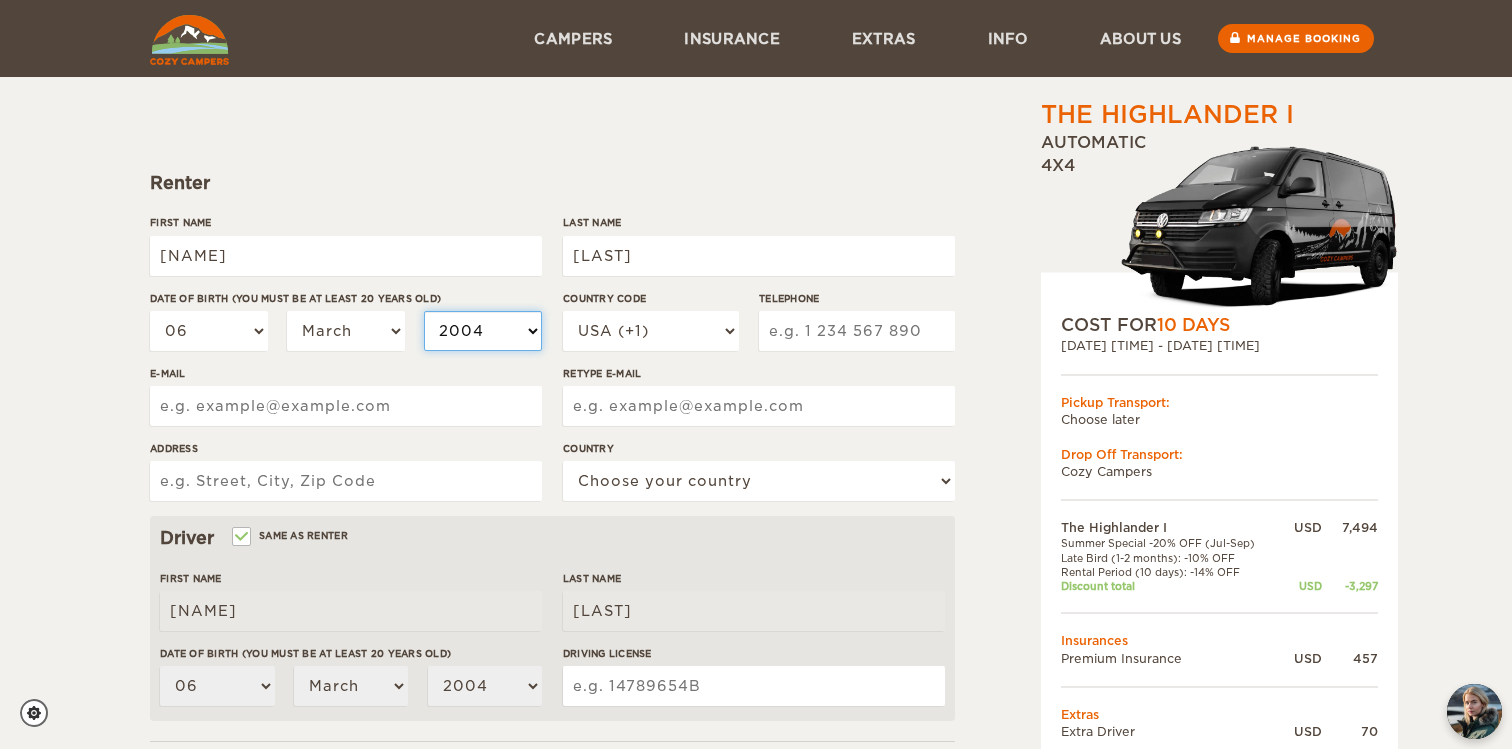 select on "1994" 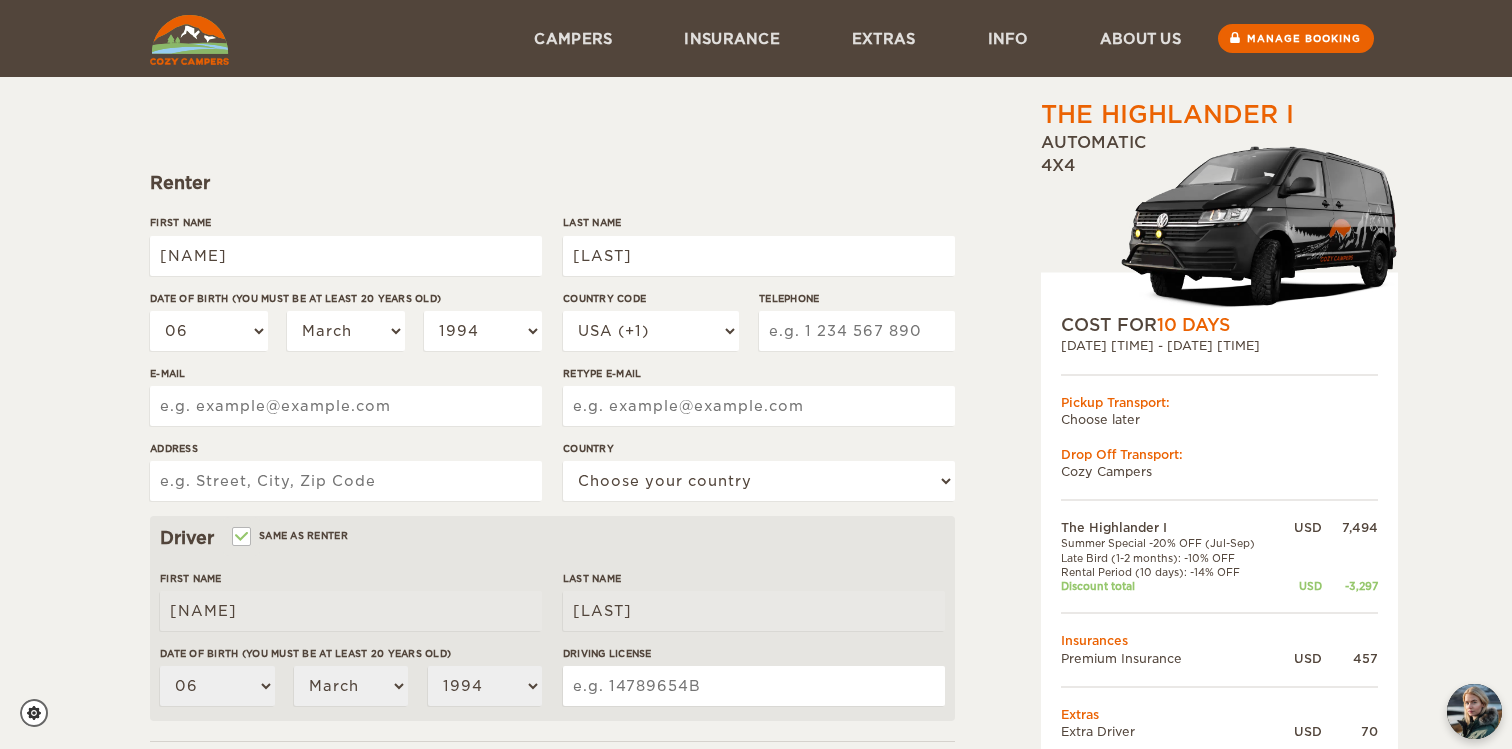 click on "Telephone" at bounding box center (857, 331) 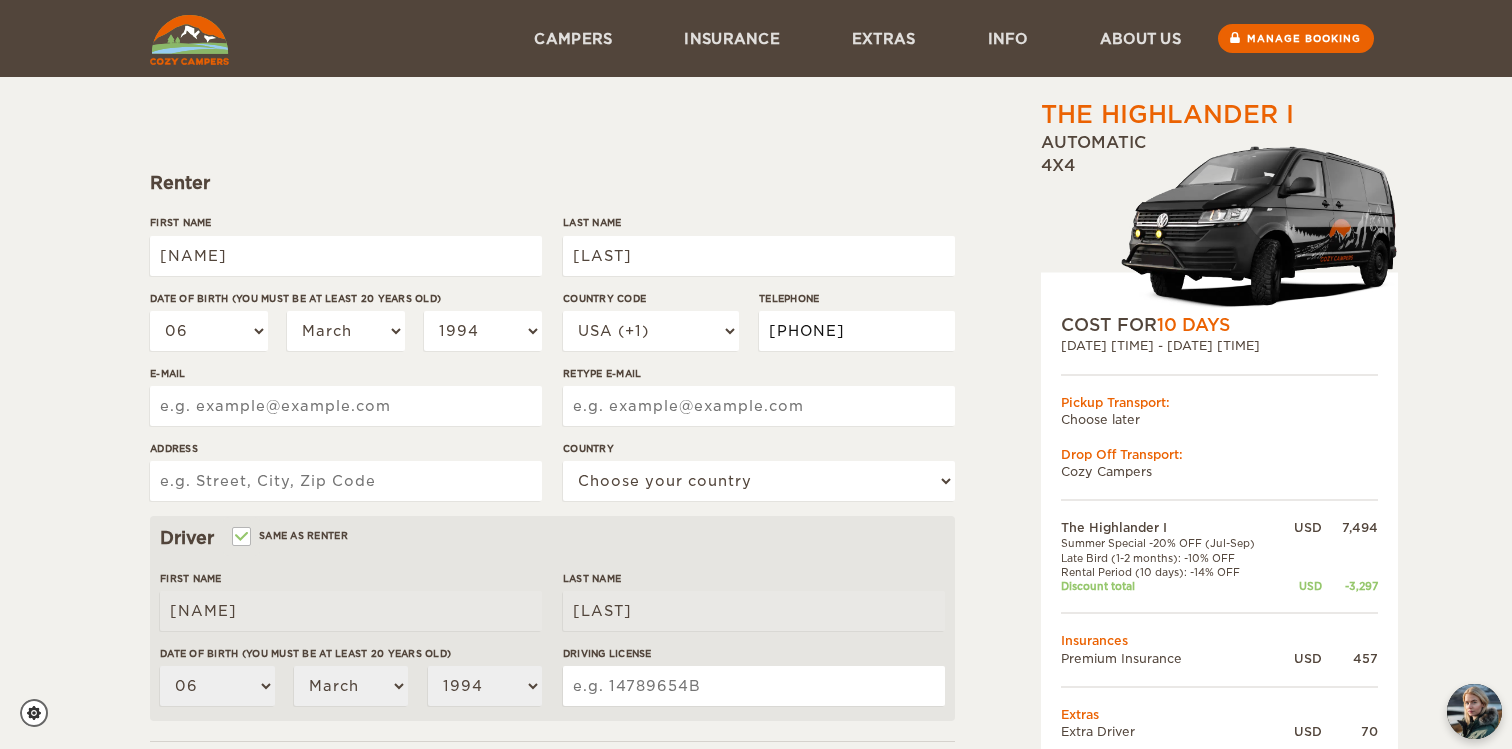 type on "[PHONE]" 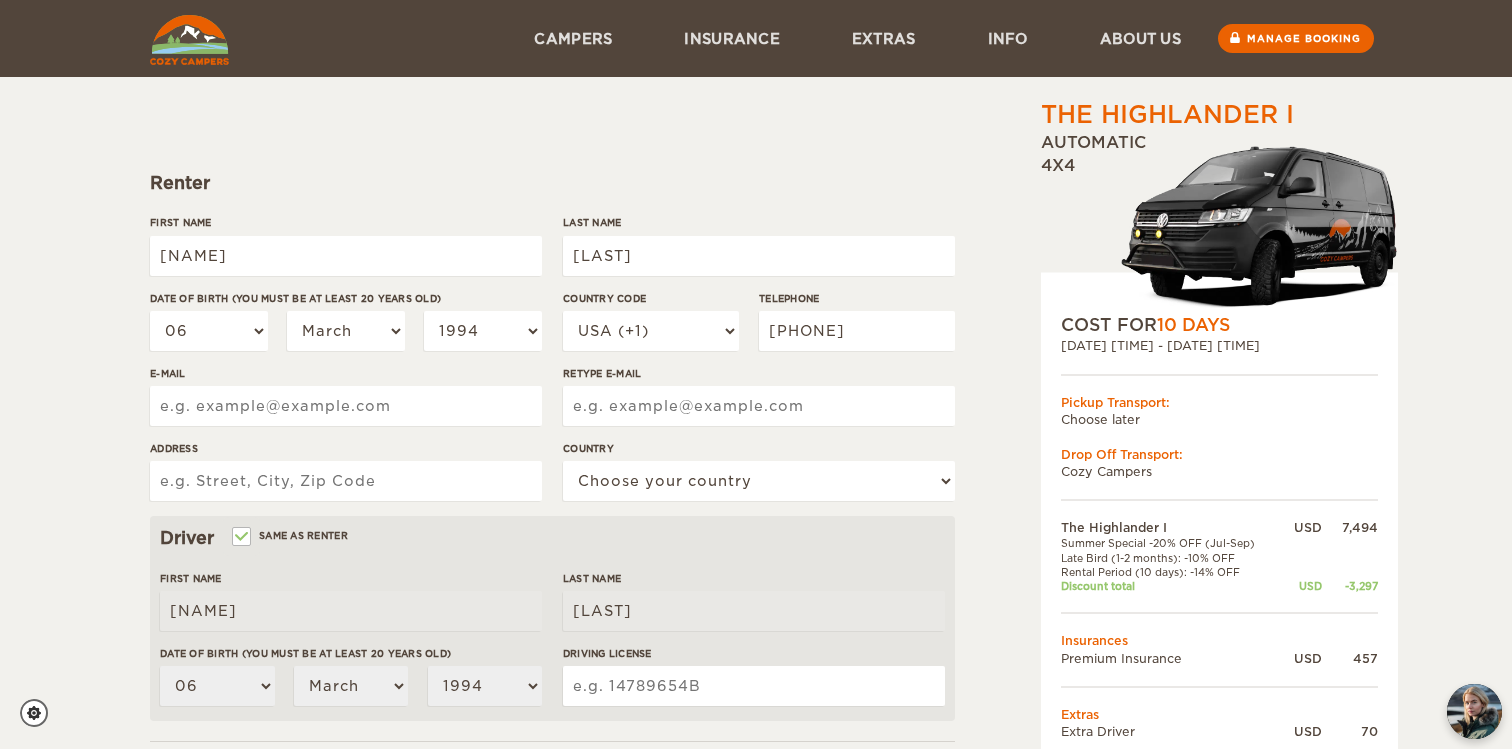 click on "E-mail" at bounding box center (346, 406) 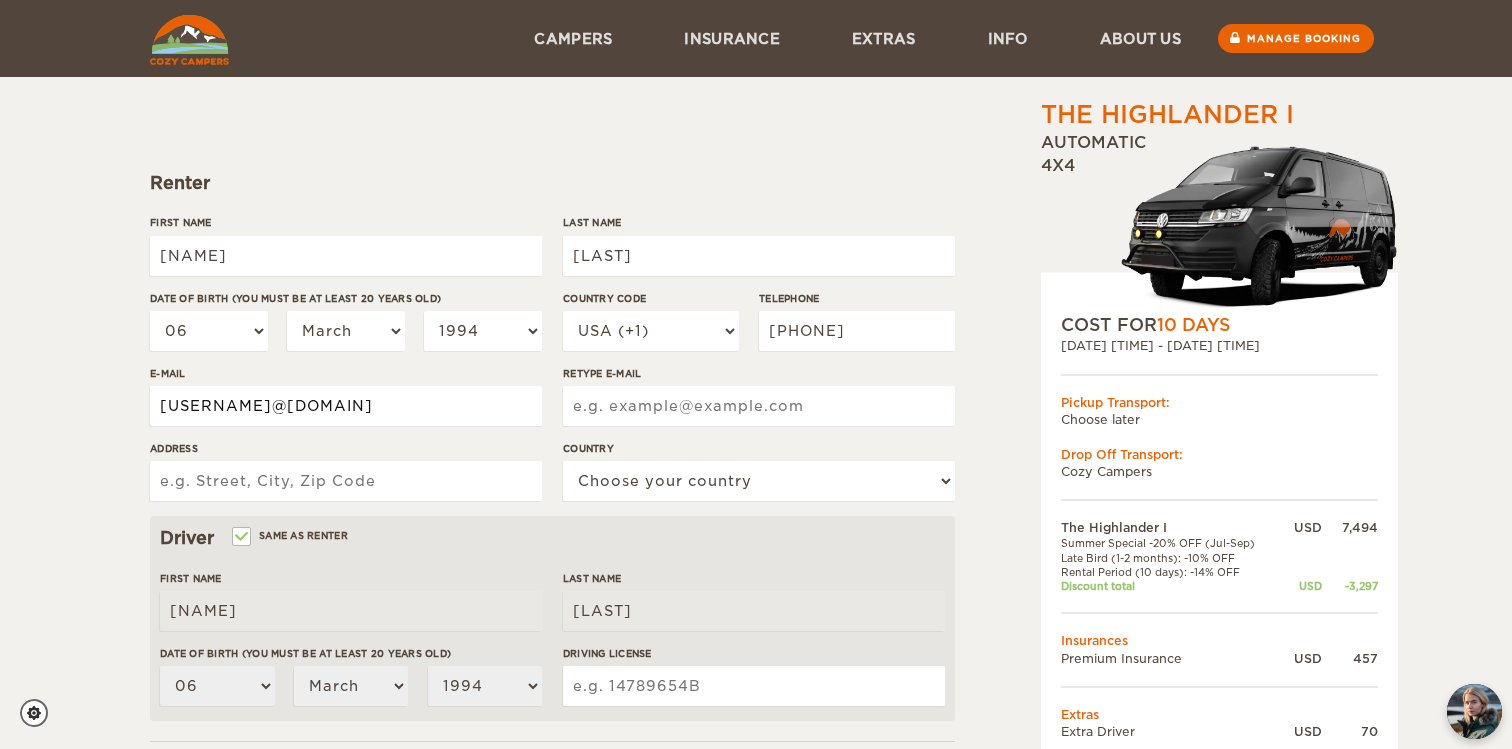 type on "[USERNAME]@[DOMAIN]" 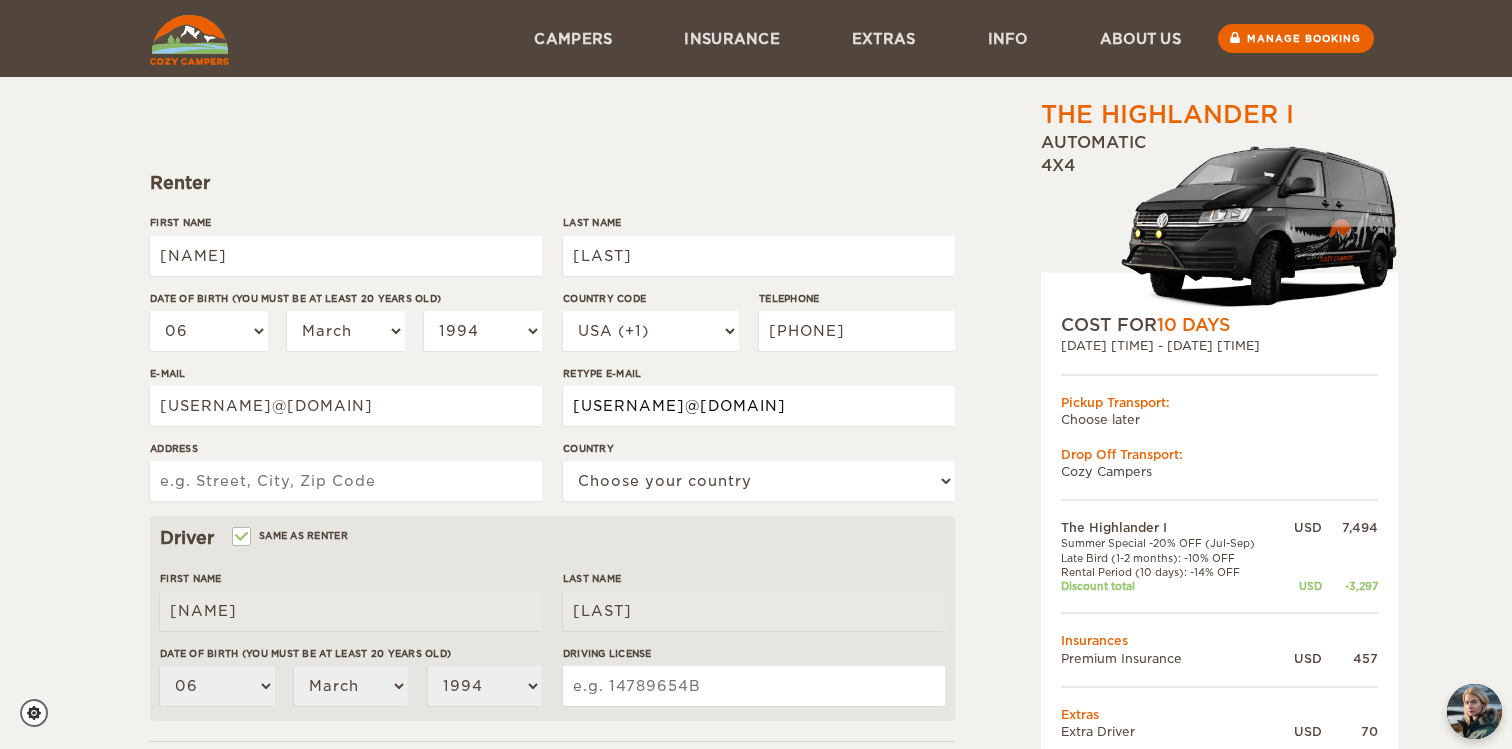 type on "[USERNAME]@[DOMAIN]" 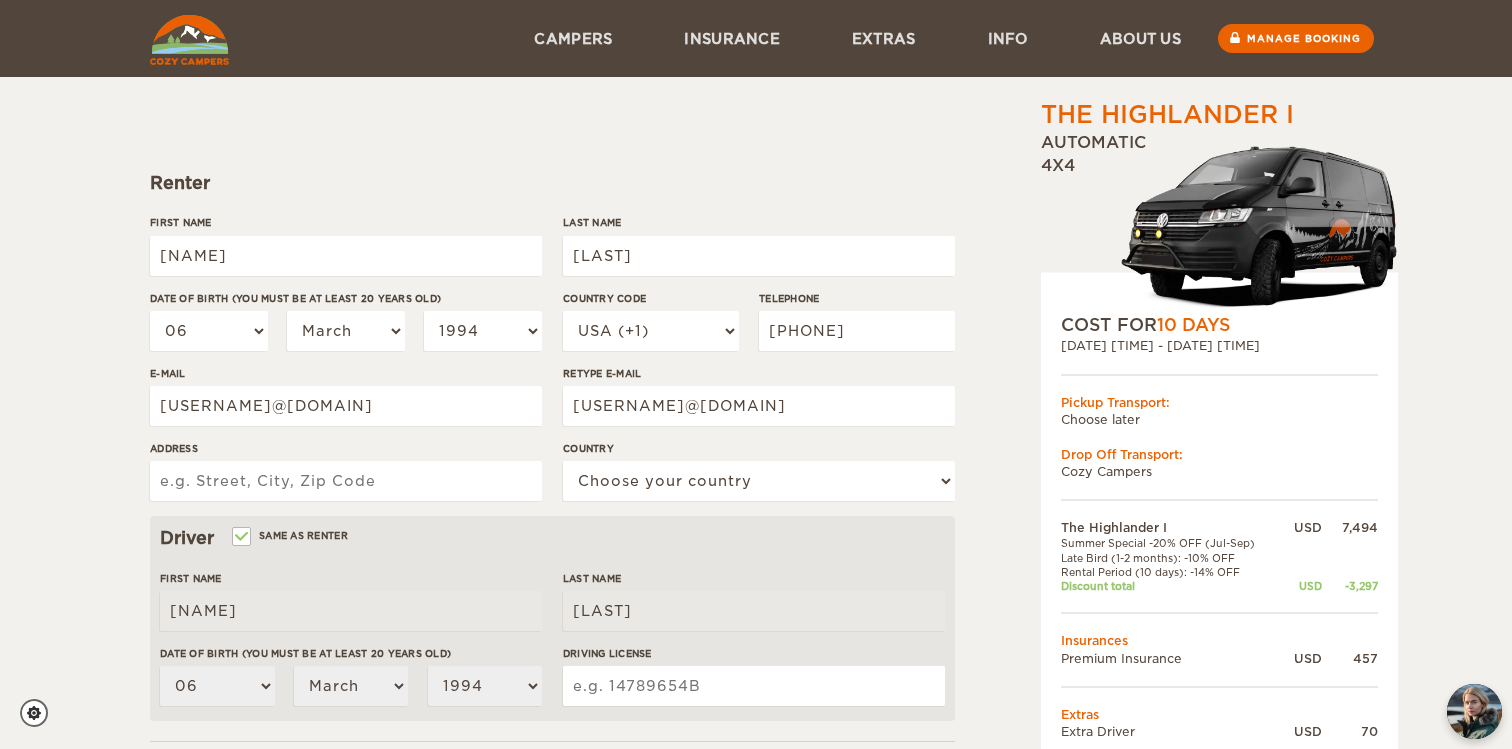 click on "Address" at bounding box center (346, 481) 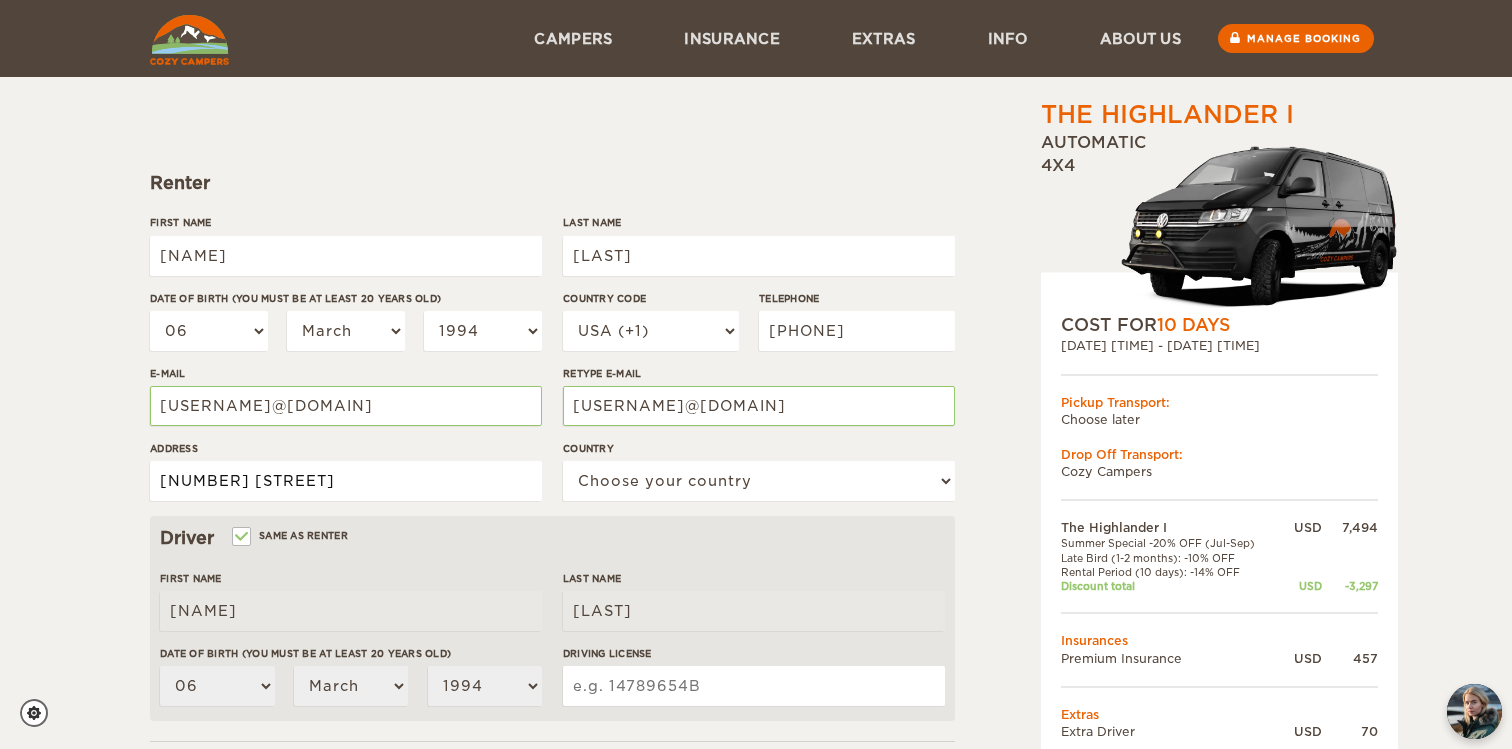 type on "[NUMBER] [STREET]" 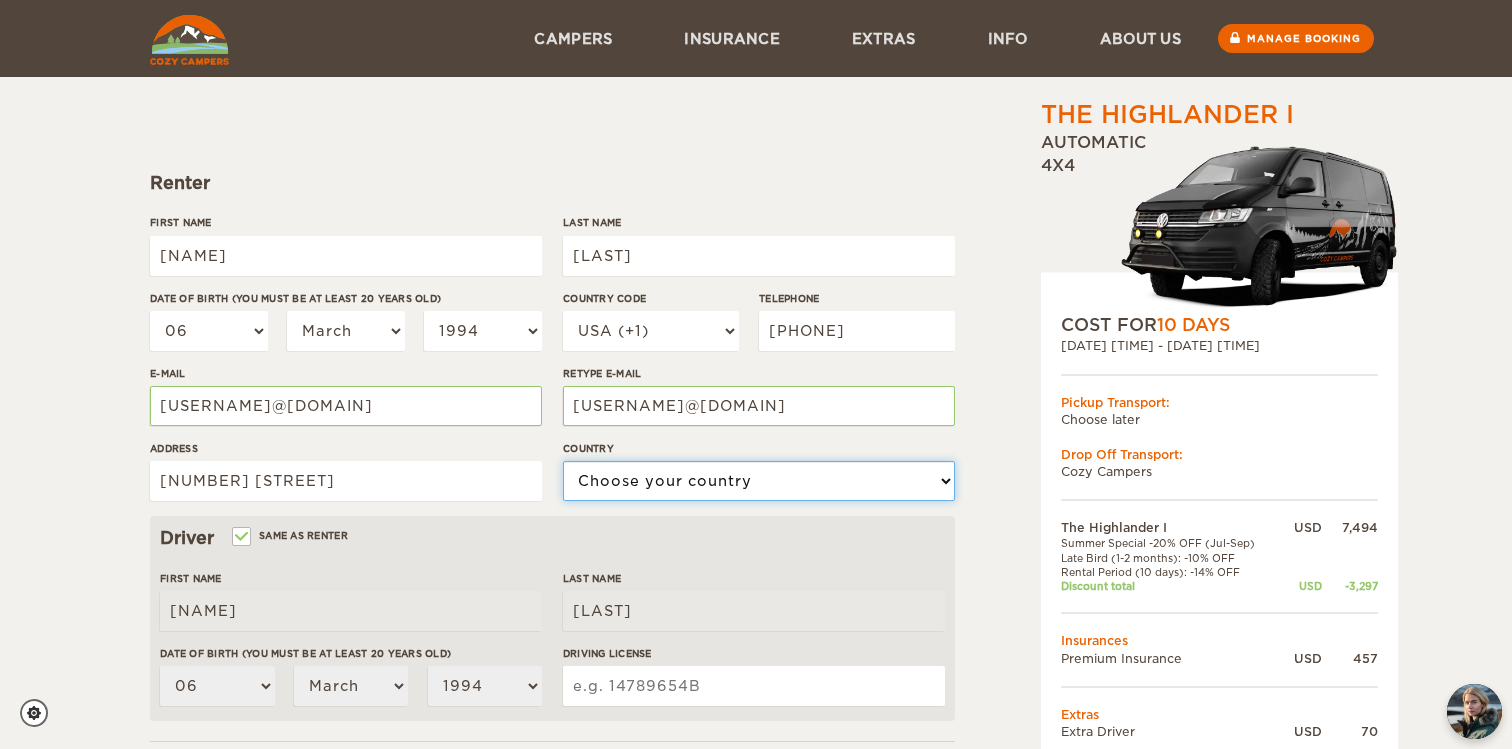 click on "Choose your country
United States
United Kingdom
Germany
Afghanistan Albania Algeria American Samoa Andorra Angola Anguilla Antarctica Antigua and Barbuda Argentina Armenia Aruba Australia Austria Azerbaijan Bahamas Bahrain Bangladesh Barbados Belarus Belgium Belize Benin Bermuda Bhutan Bolivia Bosnia and Herzegovina Botswana Brazil British Virgin Islands Brunei Bulgaria Burkina Faso Burma (Myanmar) Burundi Cambodia Cameroon Canada Cape Verde Cayman Islands Central African Republic Chad Chile China Christmas Island Cocos (Keeling) Islands Colombia Comoros Cook Islands Costa Rica Croatia Cuba Cyprus Czech Republic Democratic Republic of the Congo Denmark Djibouti Dominica Dominican Republic Ecuador Egypt El Salvador Equatorial Guinea Eritrea Estonia Ethiopia Falkland Islands Faroe Islands Fiji Finland France French Polynesia Gabon Gambia Gaza Strip Georgia Germany Ghana Gibraltar Greece Greenland Grenada Guam Guatemala Guinea Guinea-Bissau Guyana Haiti Holy See (Vatican City)" at bounding box center (759, 481) 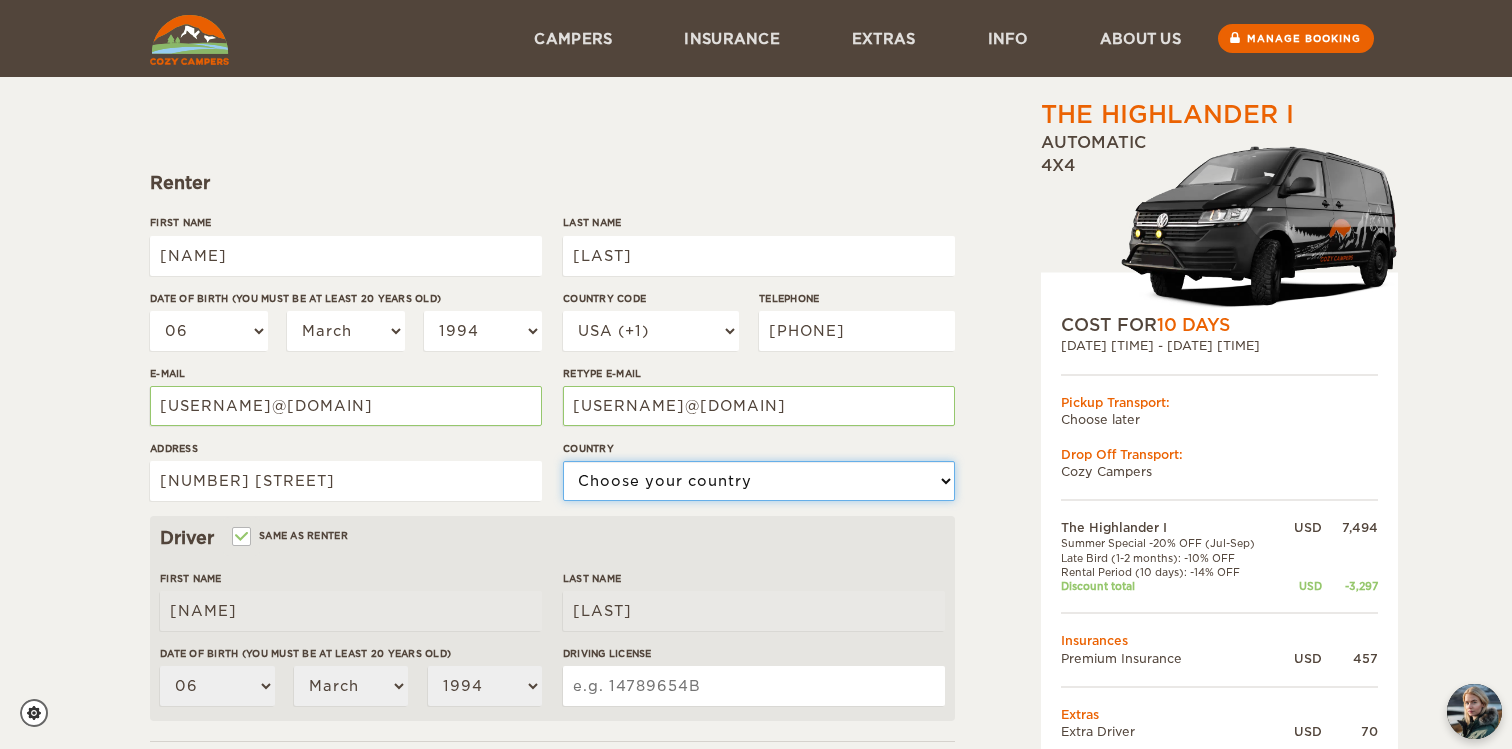 select on "222" 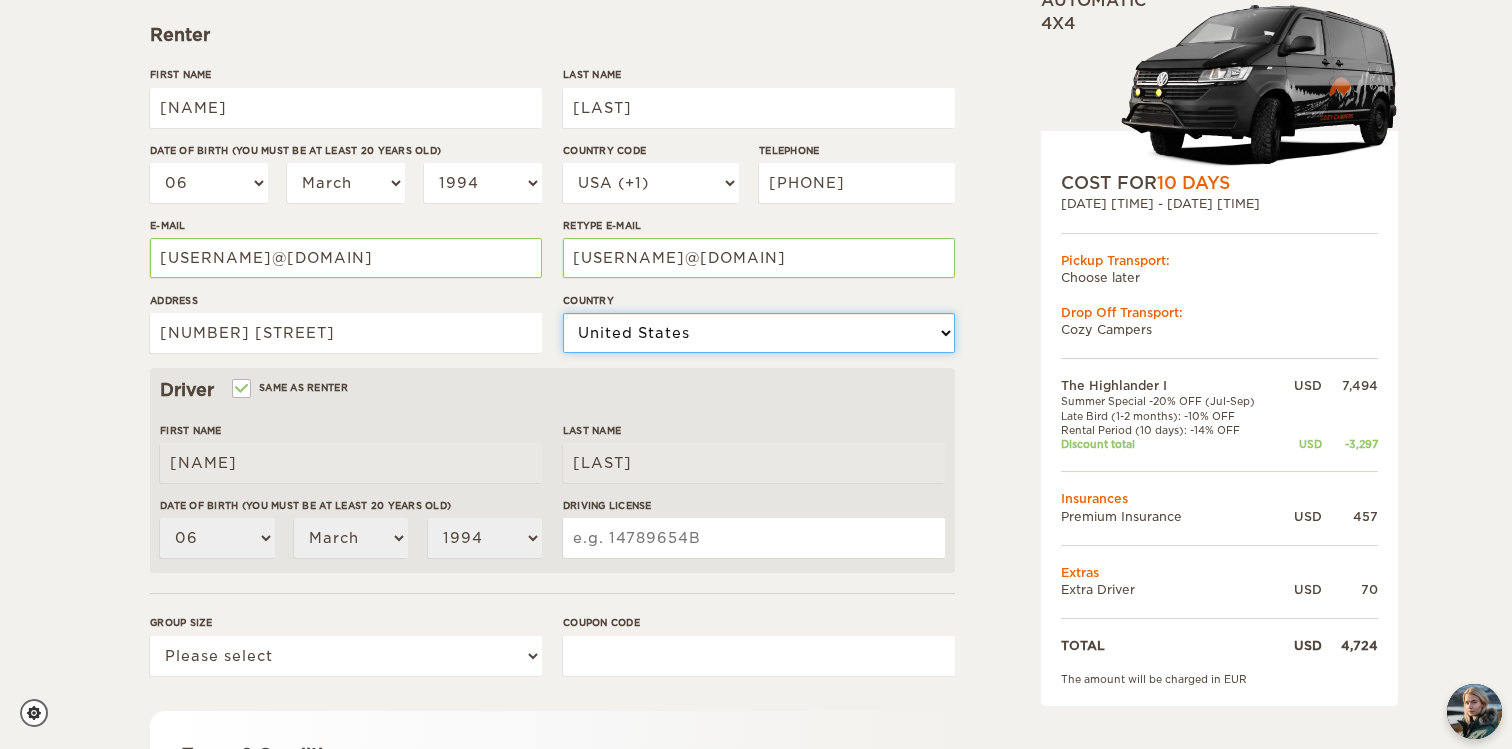 scroll, scrollTop: 296, scrollLeft: 0, axis: vertical 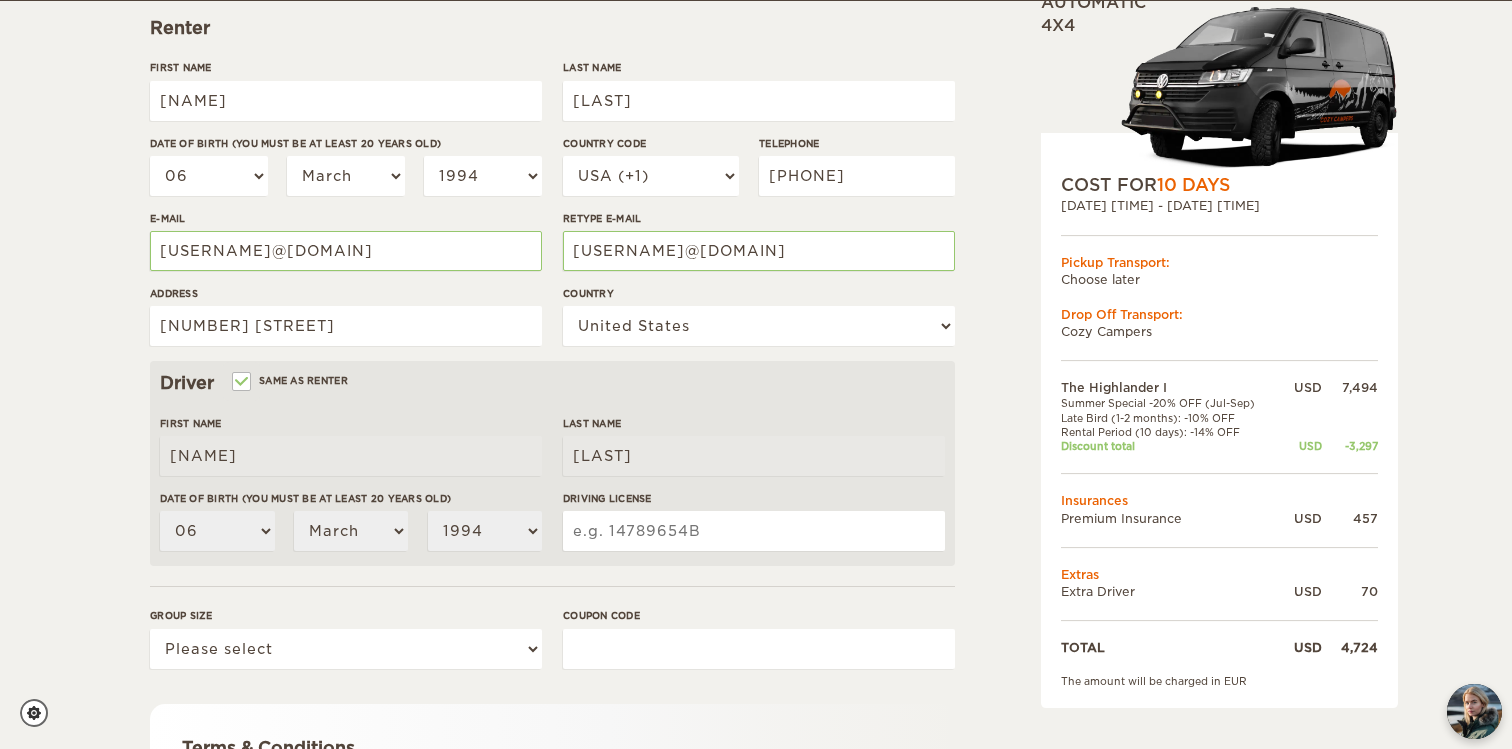 click on "Driving License" at bounding box center (754, 531) 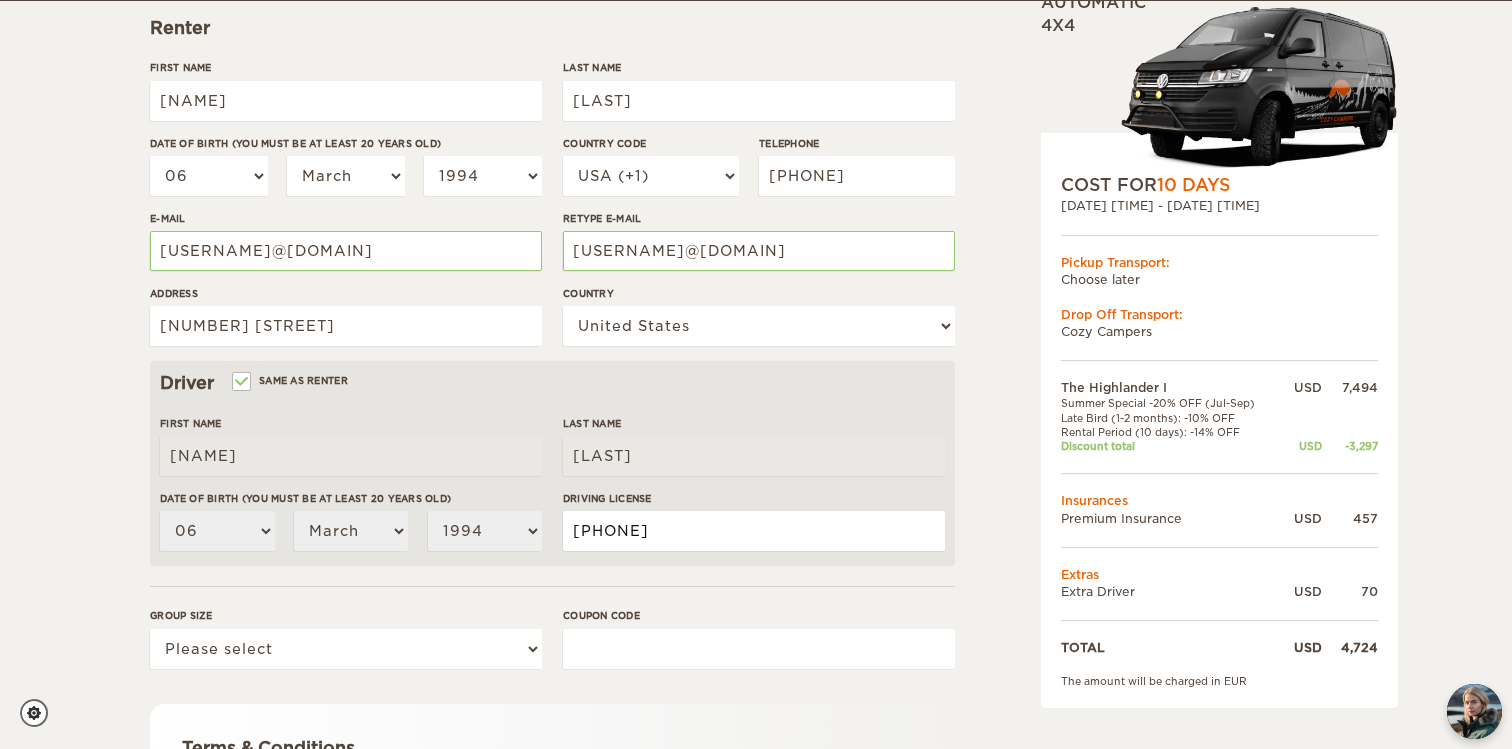 type on "[PHONE]" 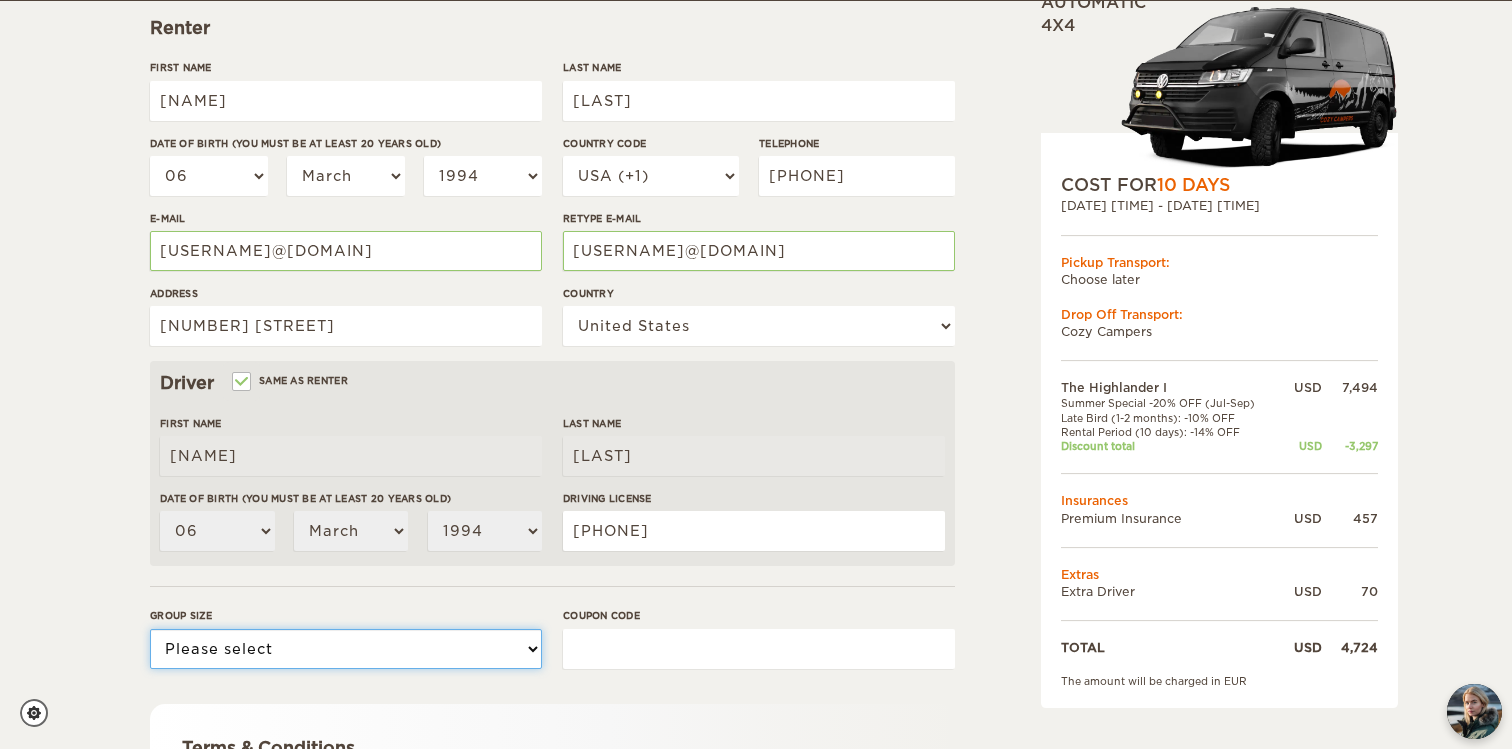 click on "Please select
1 2" at bounding box center [346, 649] 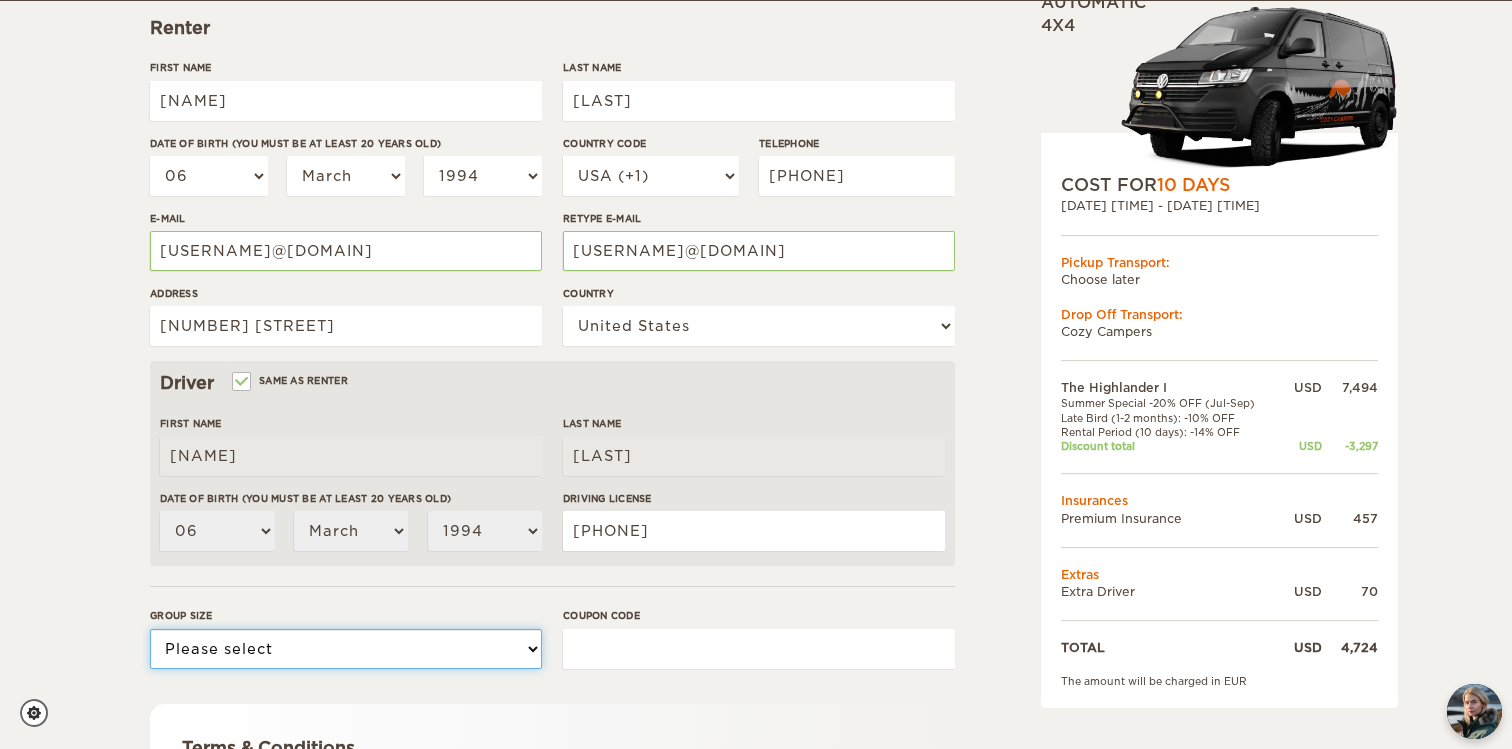 select on "2" 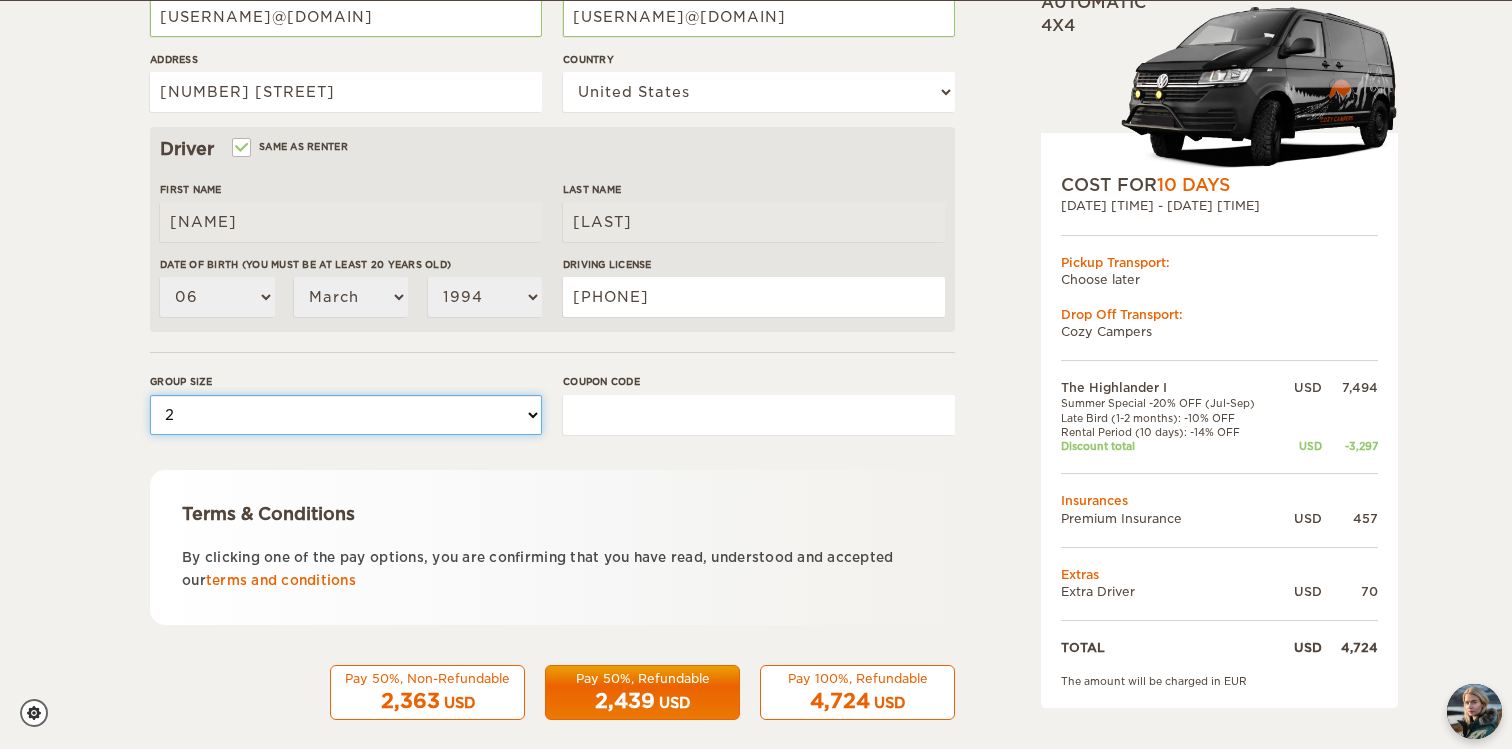 scroll, scrollTop: 552, scrollLeft: 0, axis: vertical 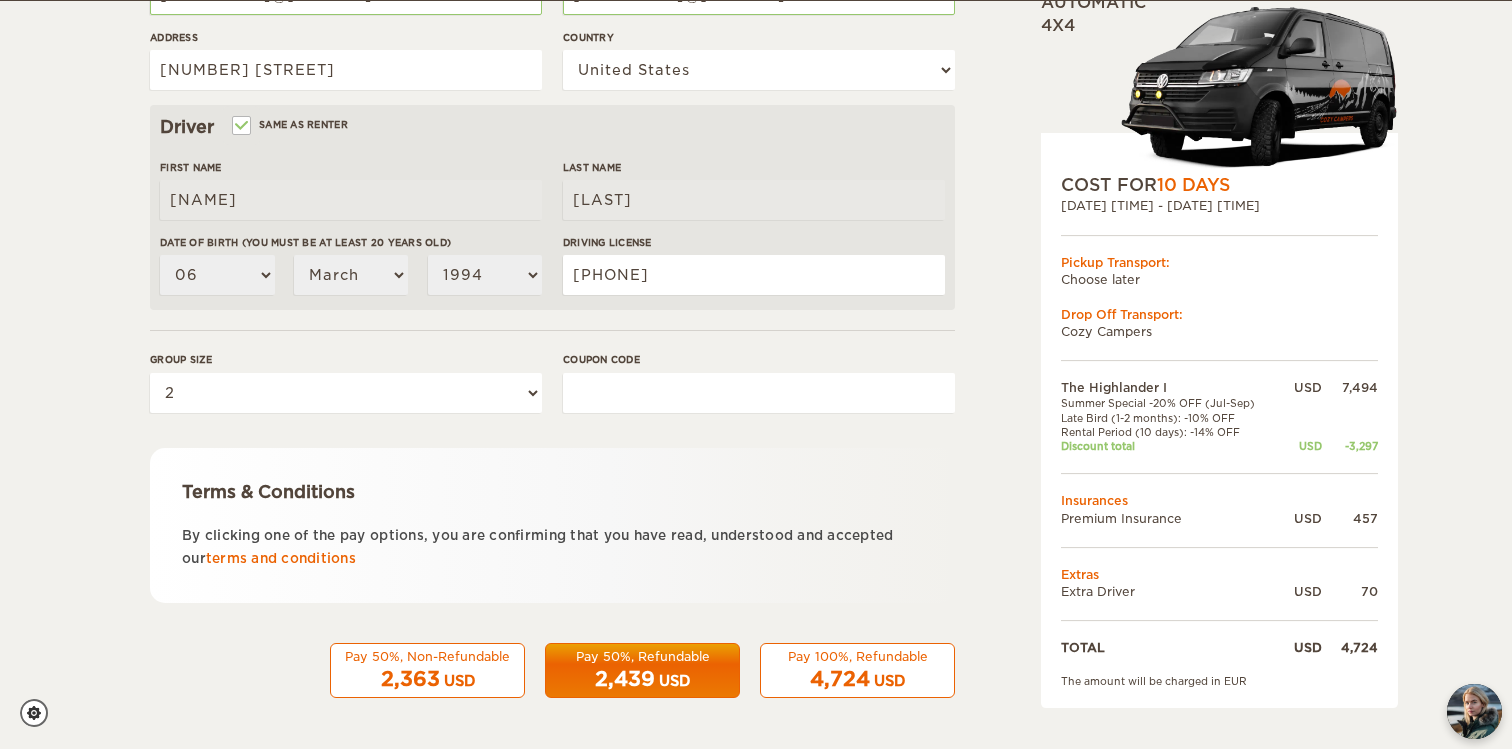 click on "Pay 100%, Refundable" at bounding box center (427, 656) 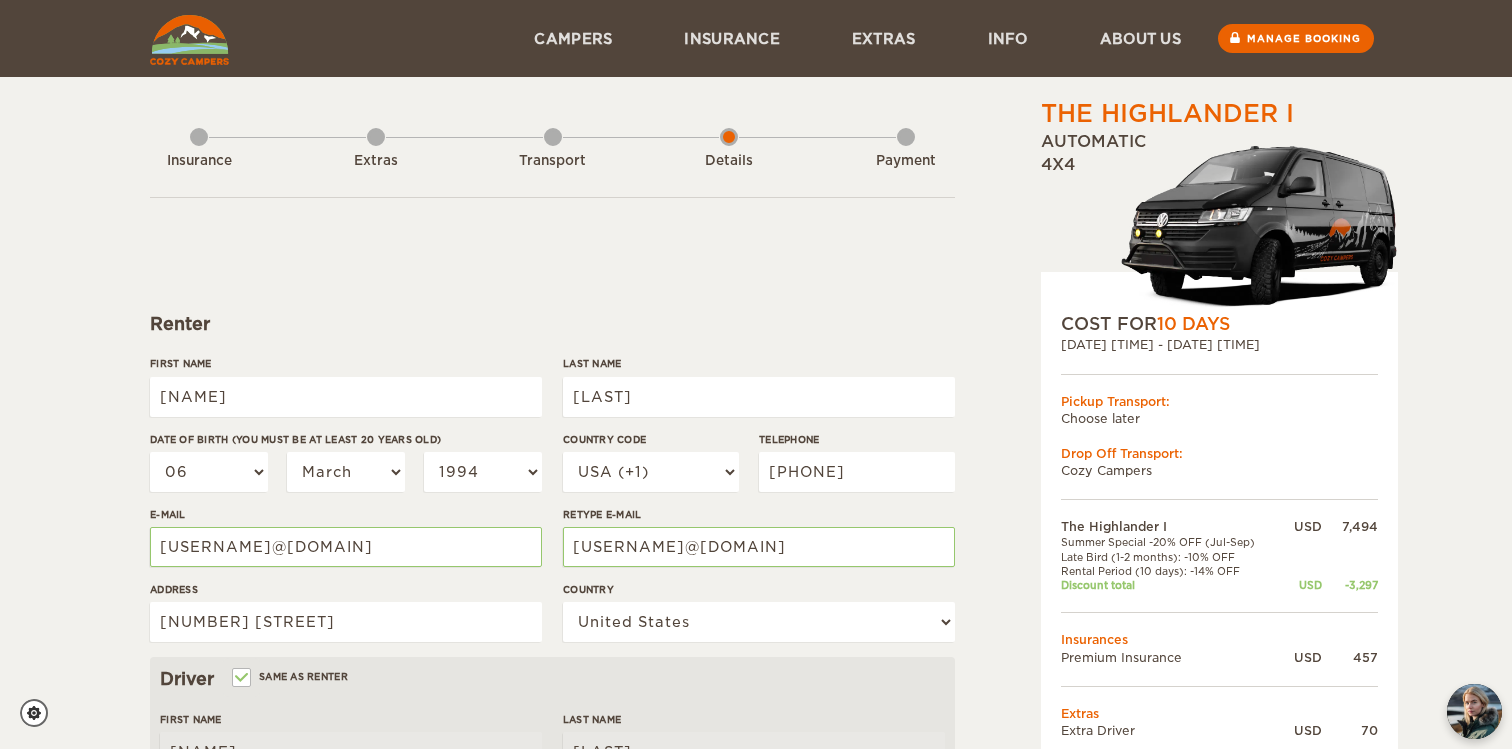 scroll, scrollTop: 552, scrollLeft: 0, axis: vertical 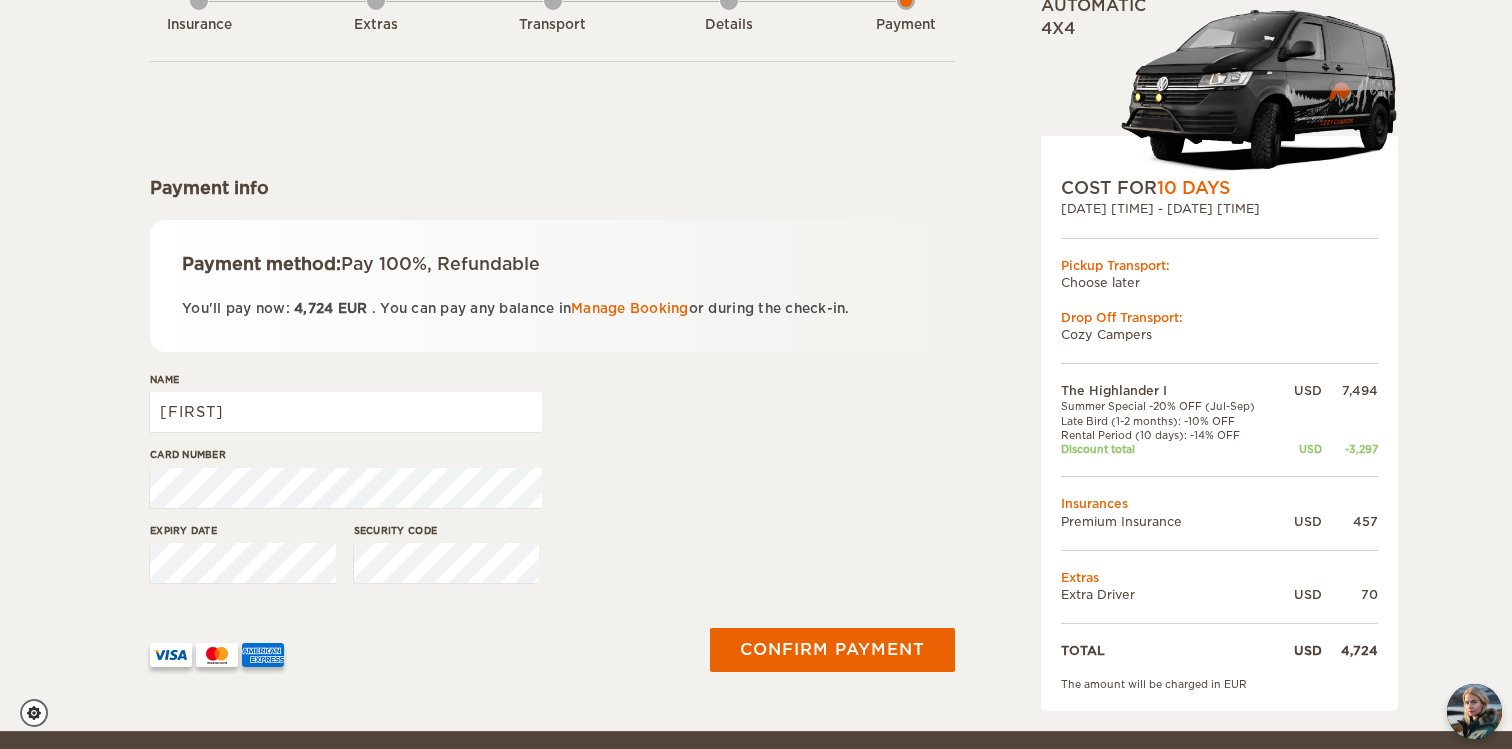 click on "4,724" at bounding box center (1350, 650) 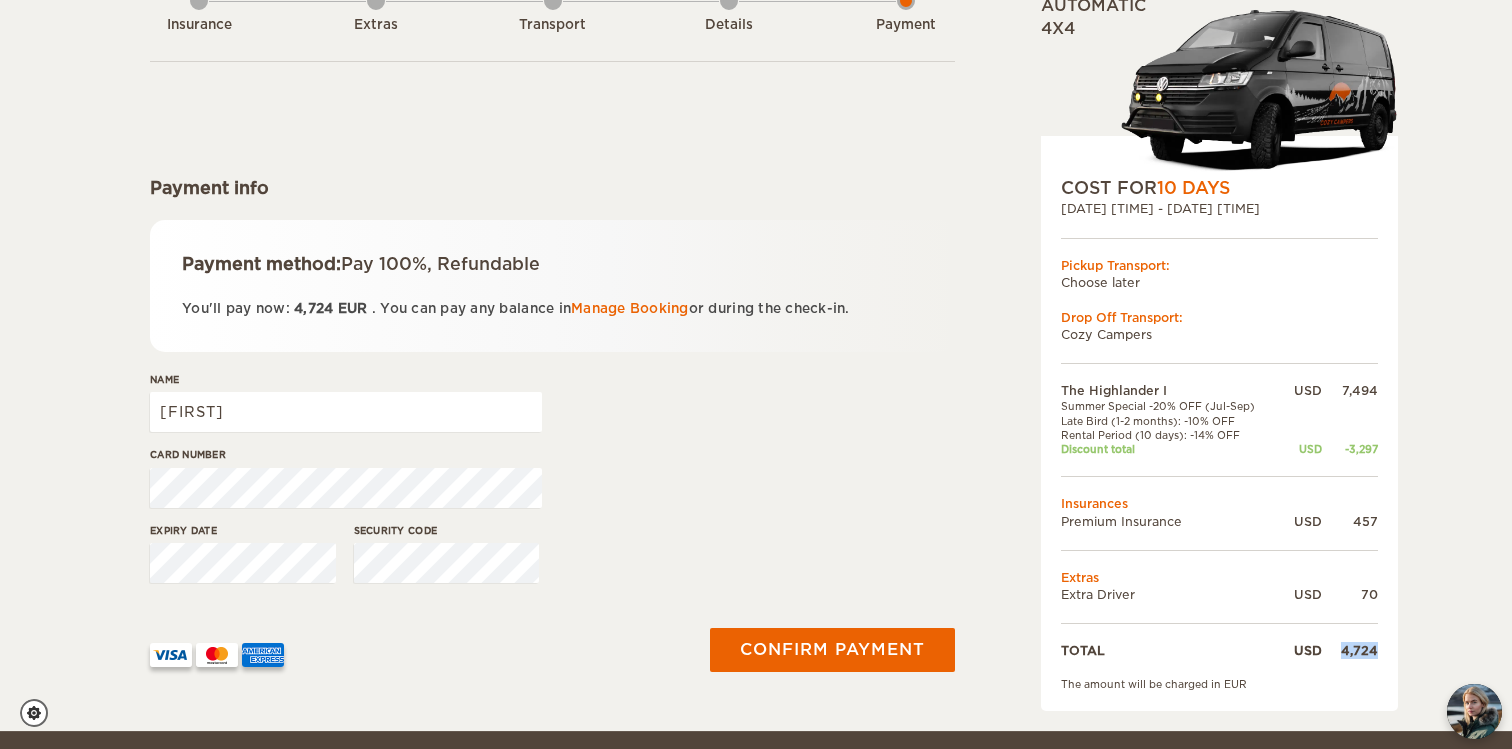click on "4,724" at bounding box center [1350, 650] 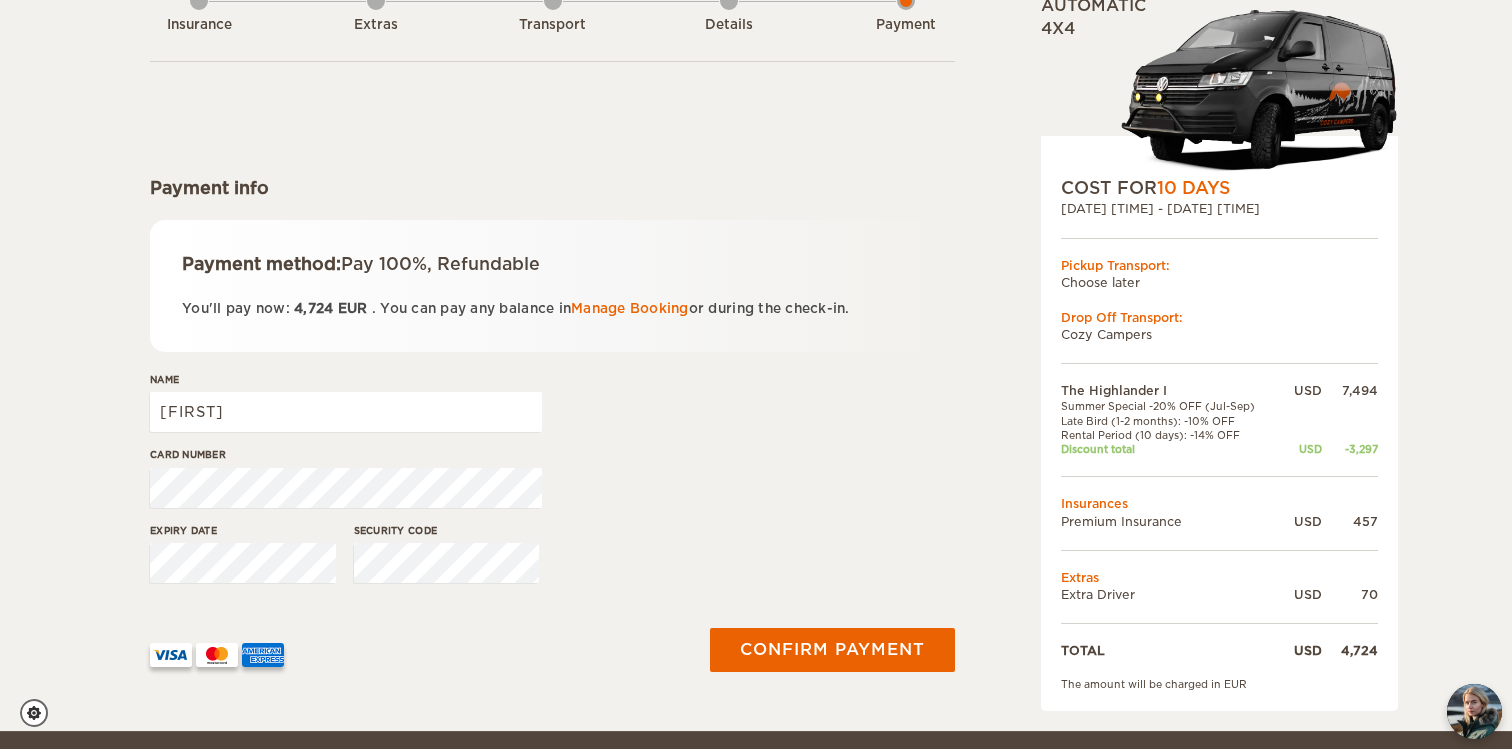 click on "Card number" at bounding box center (552, 484) 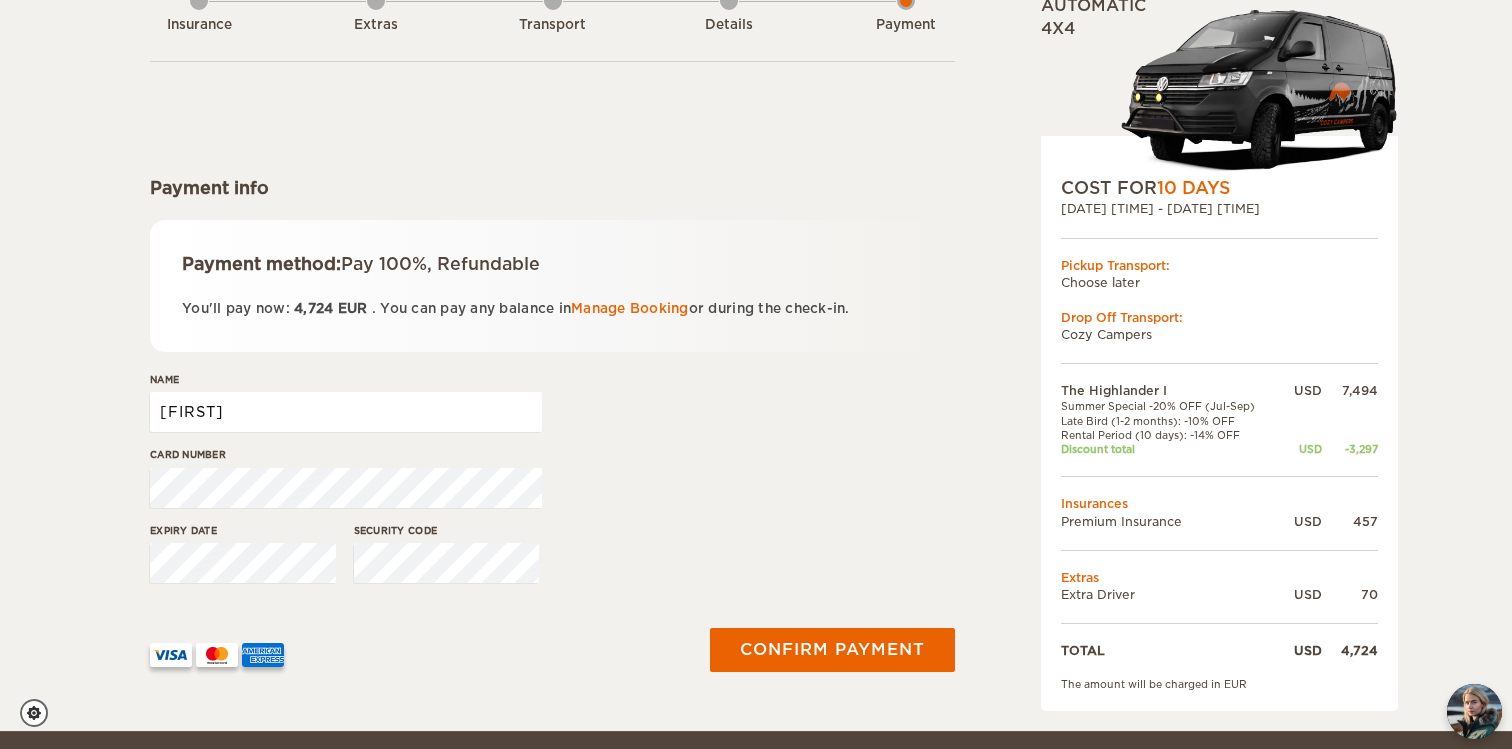 click on "[NAME]" at bounding box center (346, 412) 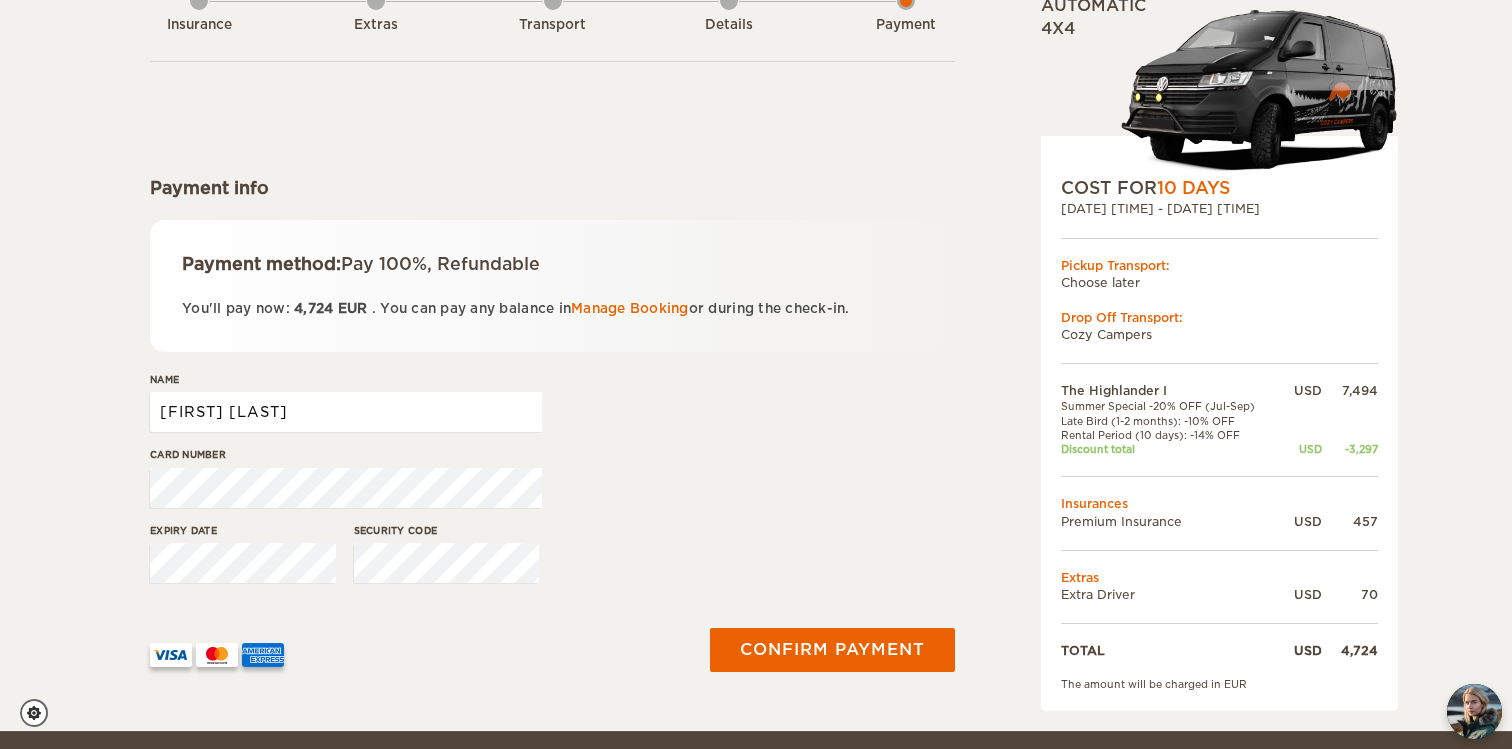 type on "Sarah Nadler" 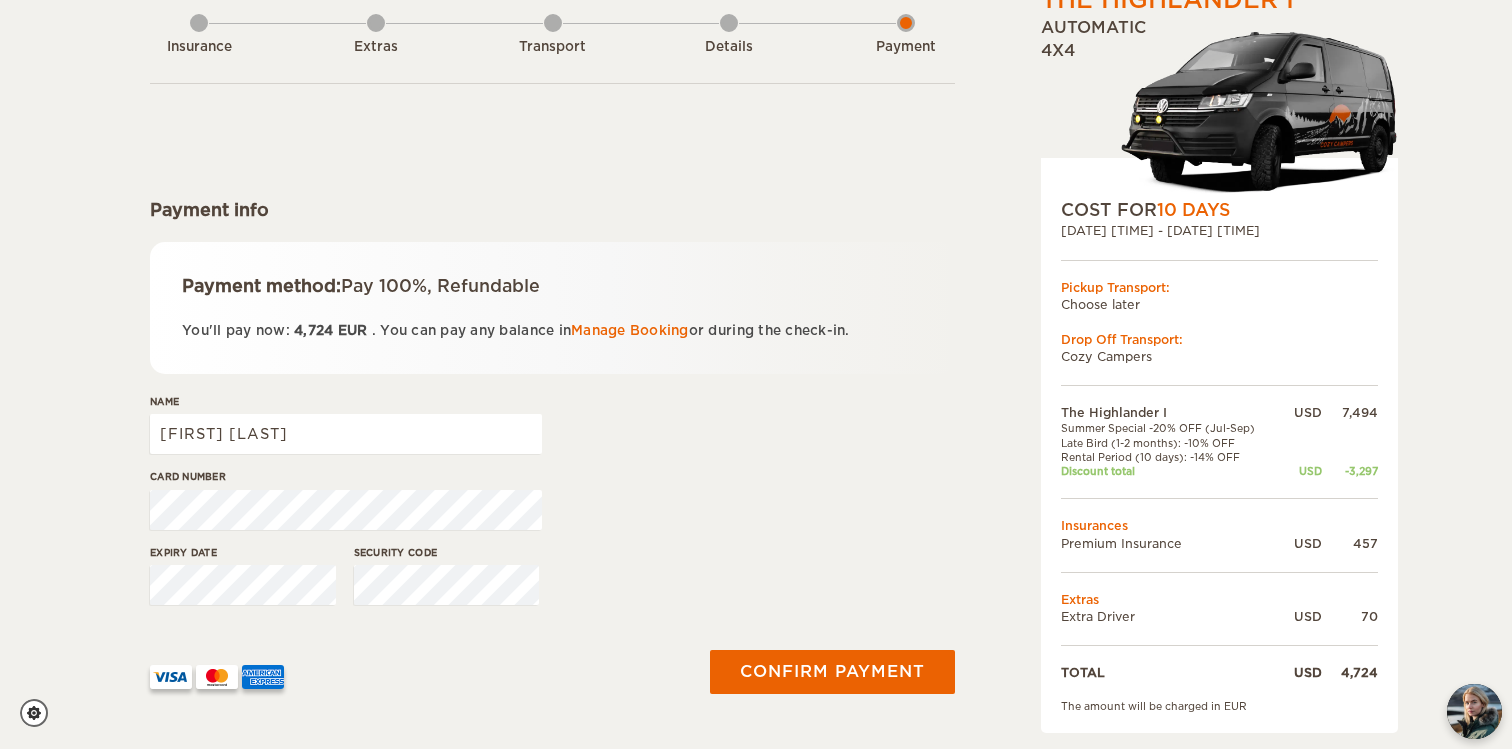 scroll, scrollTop: 126, scrollLeft: 0, axis: vertical 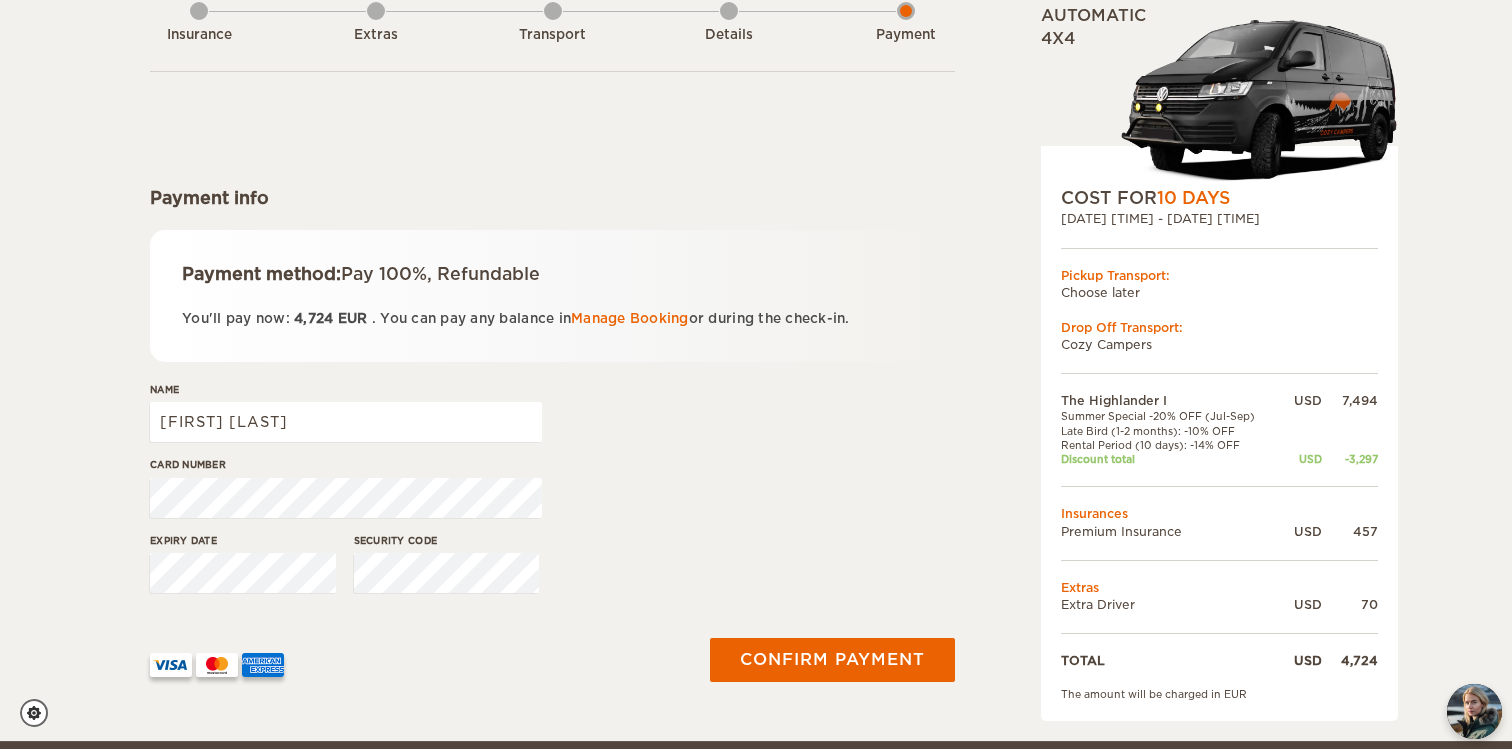 click on "[DATE] [TIME] - [DATE] [TIME]" at bounding box center (1219, 218) 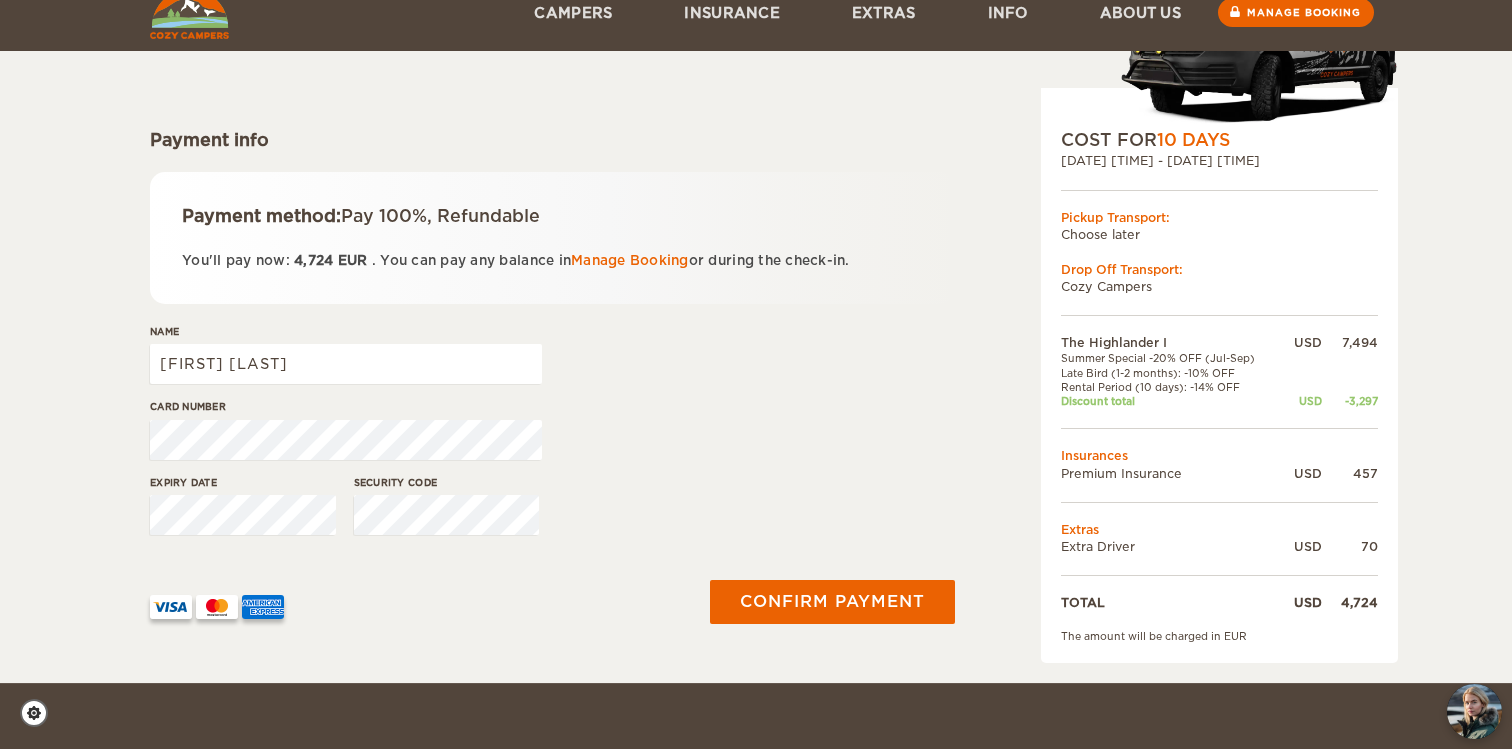 scroll, scrollTop: 167, scrollLeft: 0, axis: vertical 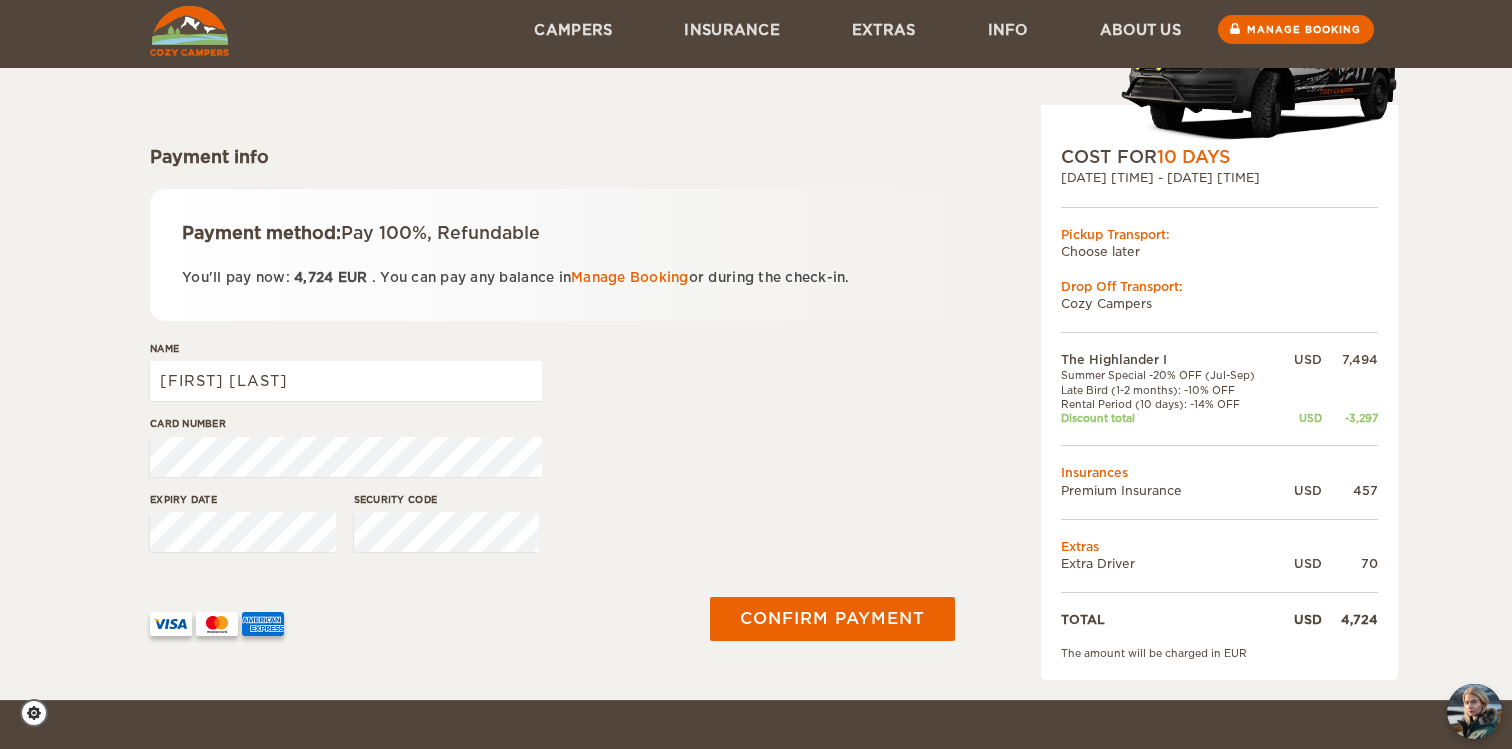 drag, startPoint x: 1255, startPoint y: 655, endPoint x: 1072, endPoint y: 658, distance: 183.02458 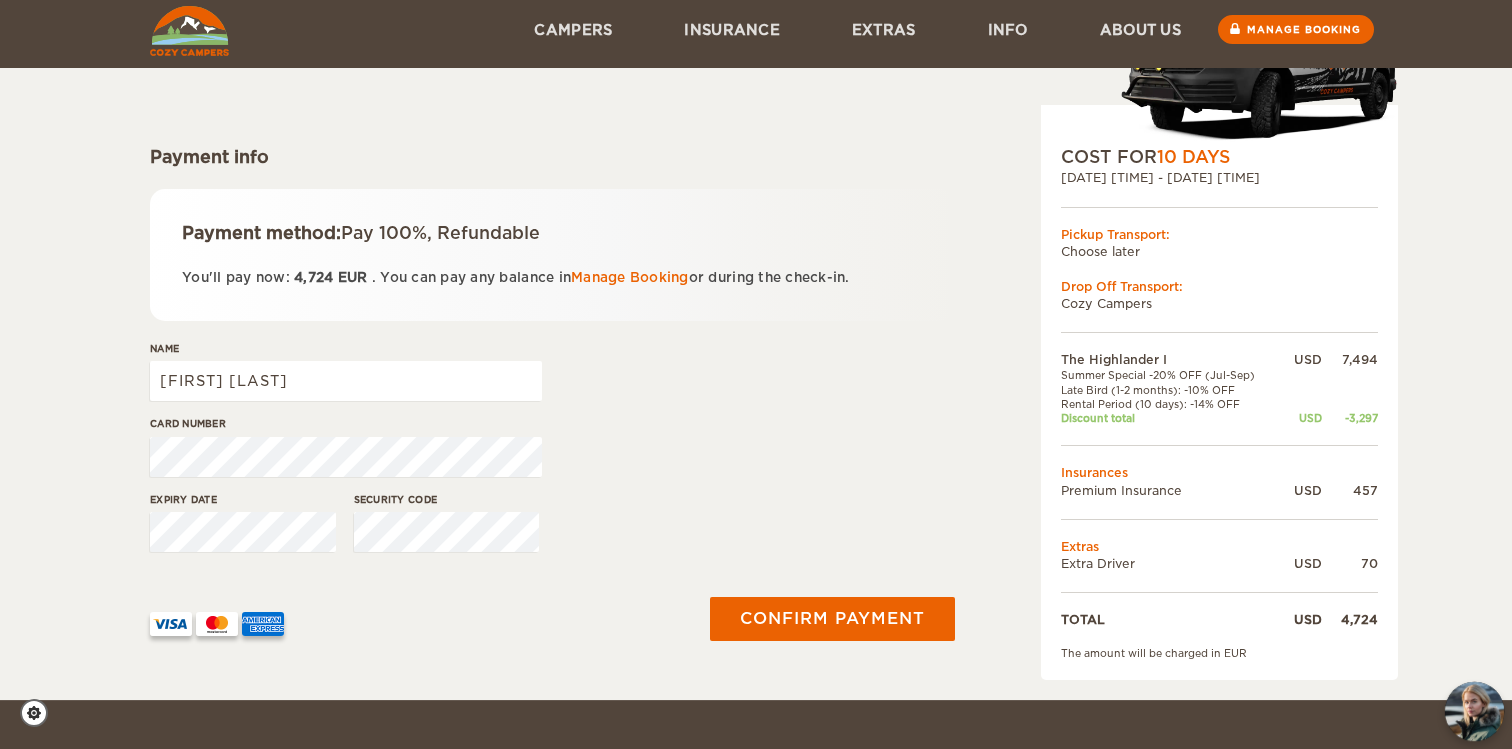 click at bounding box center [1474, 711] 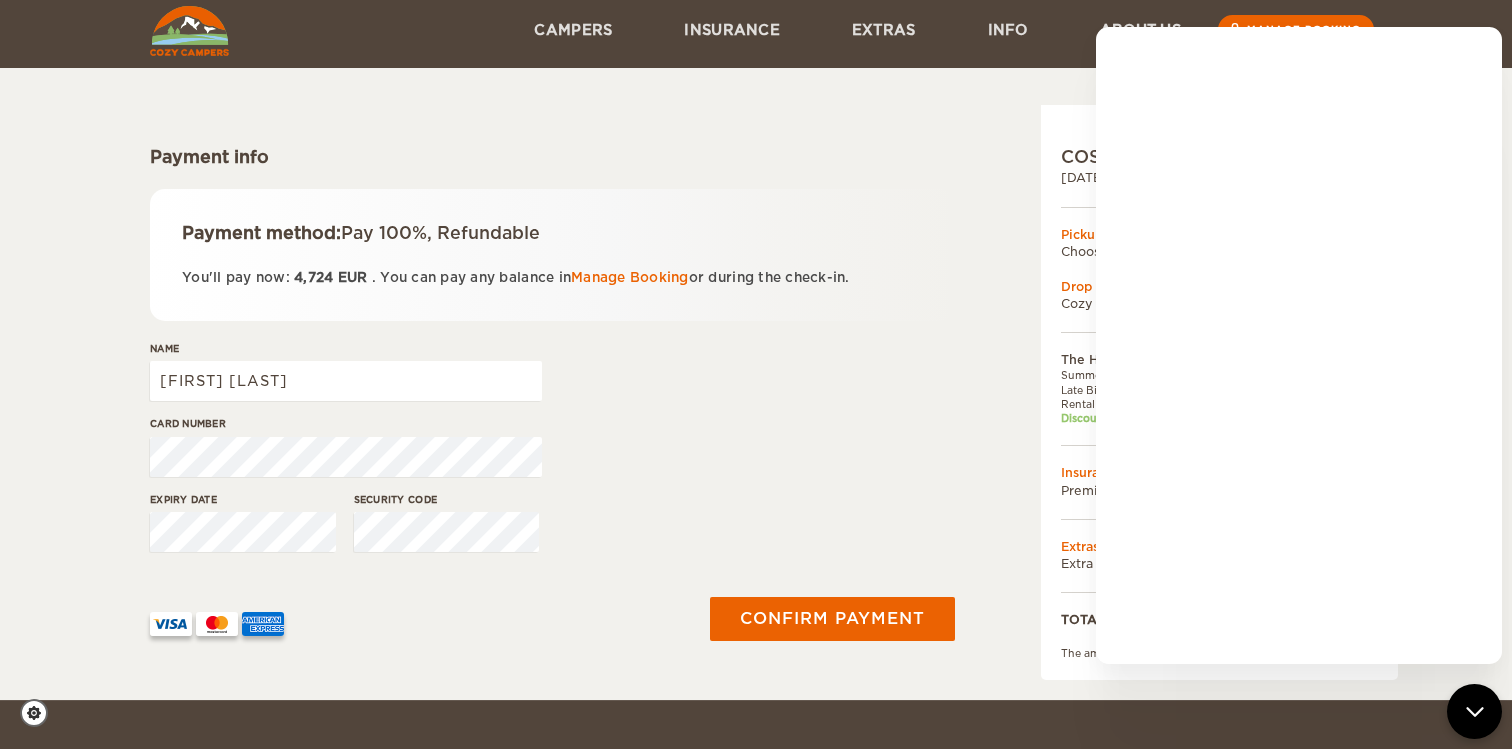 click on "Card number" at bounding box center (552, 453) 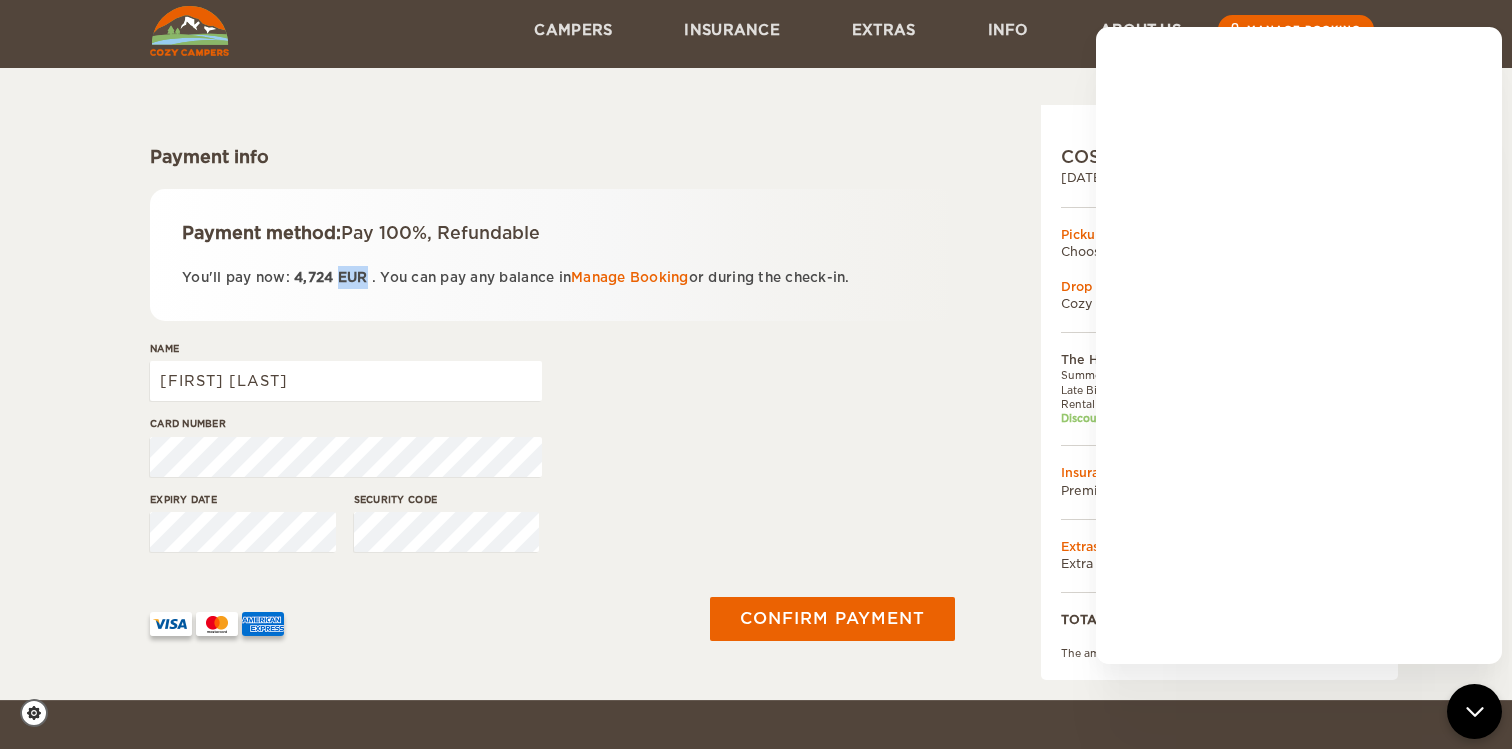 click on "4,724
EUR" at bounding box center (331, 277) 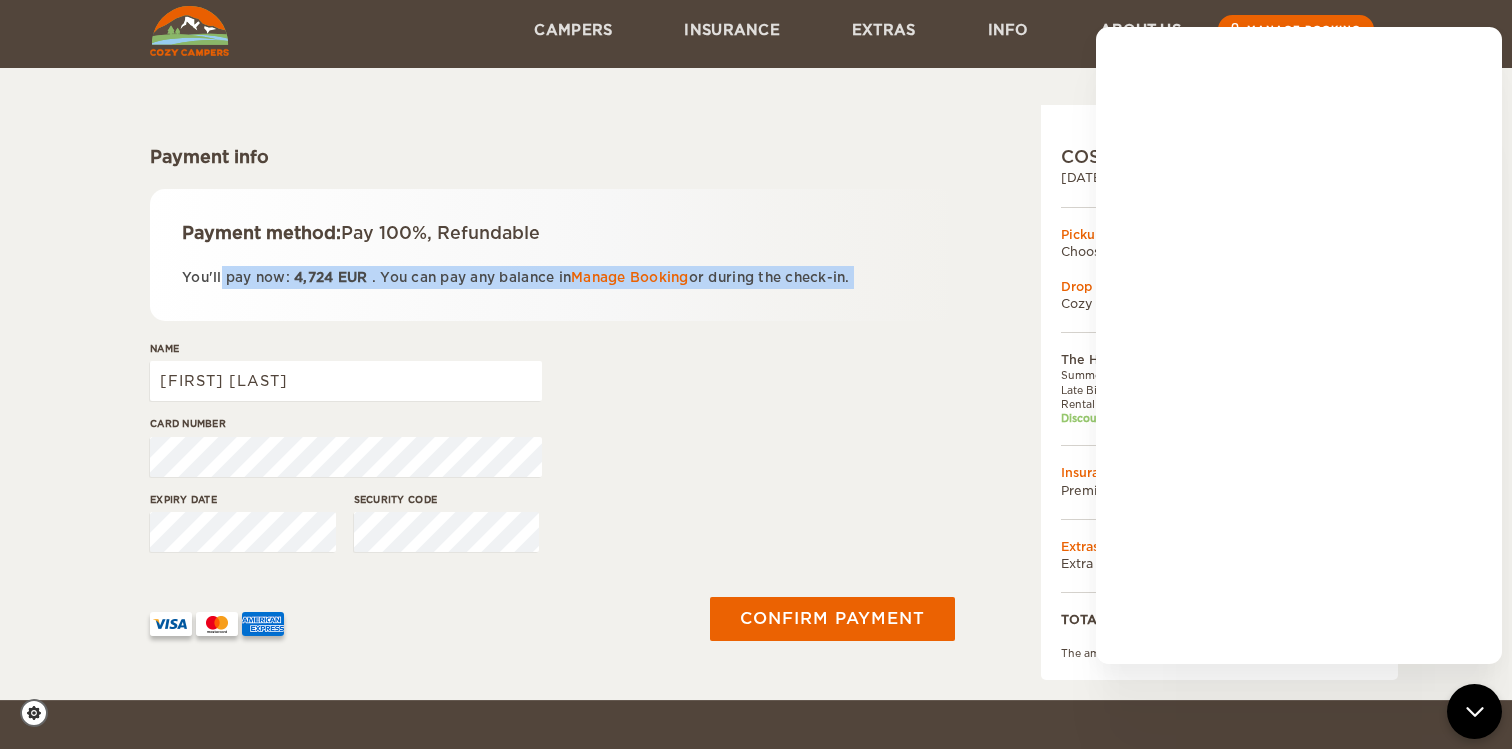 click on "4,724
EUR" at bounding box center [331, 277] 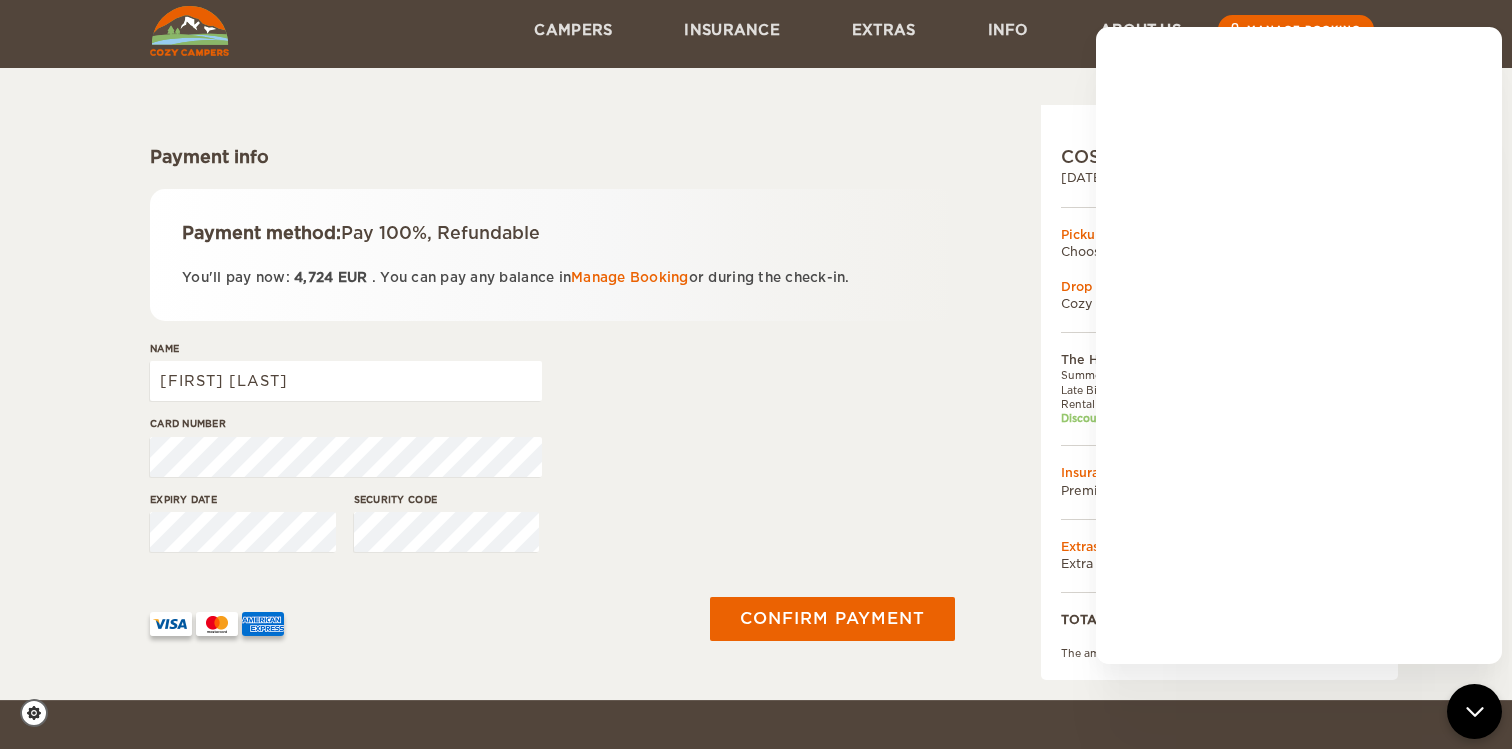 click on "Payment info
Payment method:  Pay 100%, Refundable
You'll pay now:
4,724
EUR 				 . You can pay any balance in  Manage Booking  or during the check-in.
Name
Sarah Nadler
Card number
Expiry date
Security code
Confirm payment" at bounding box center [552, 350] 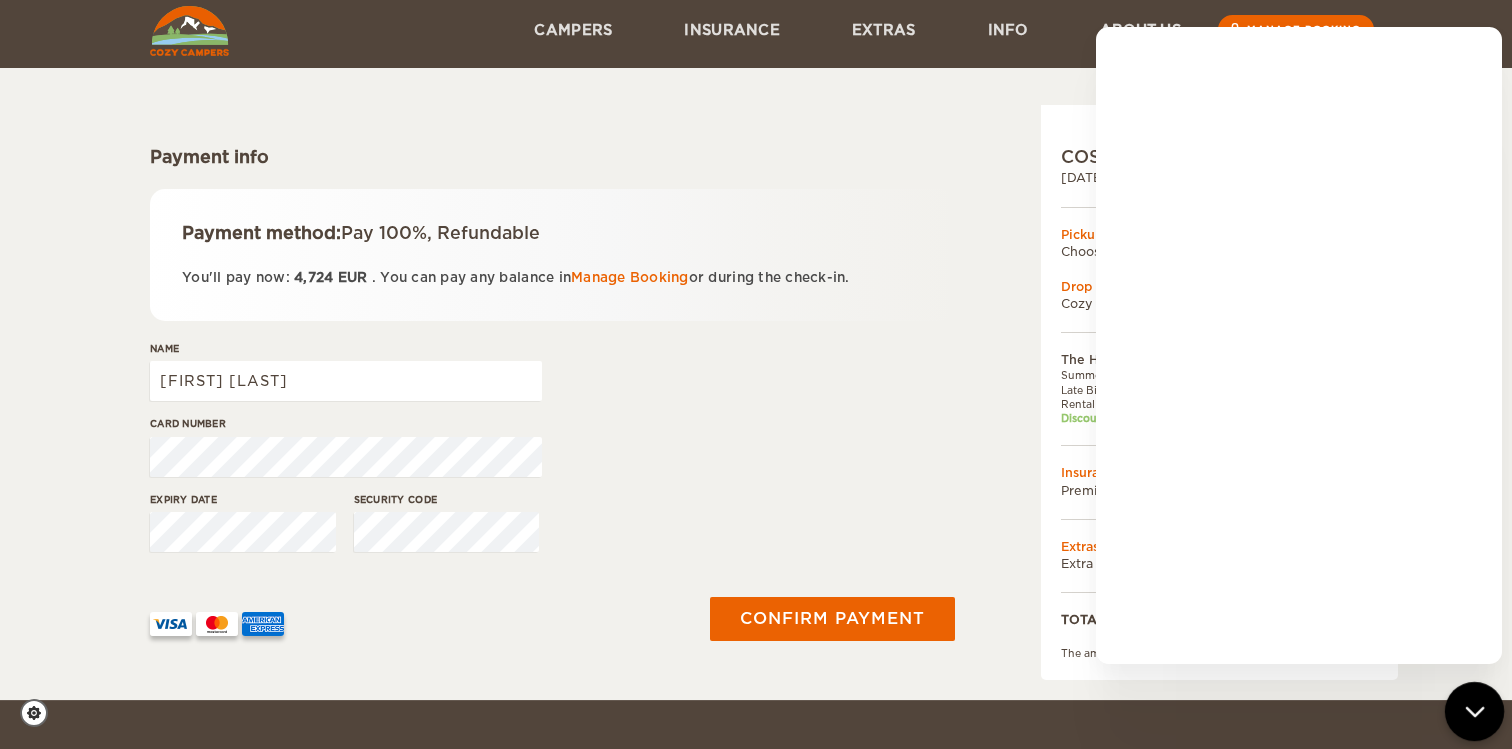 click at bounding box center [1474, 711] 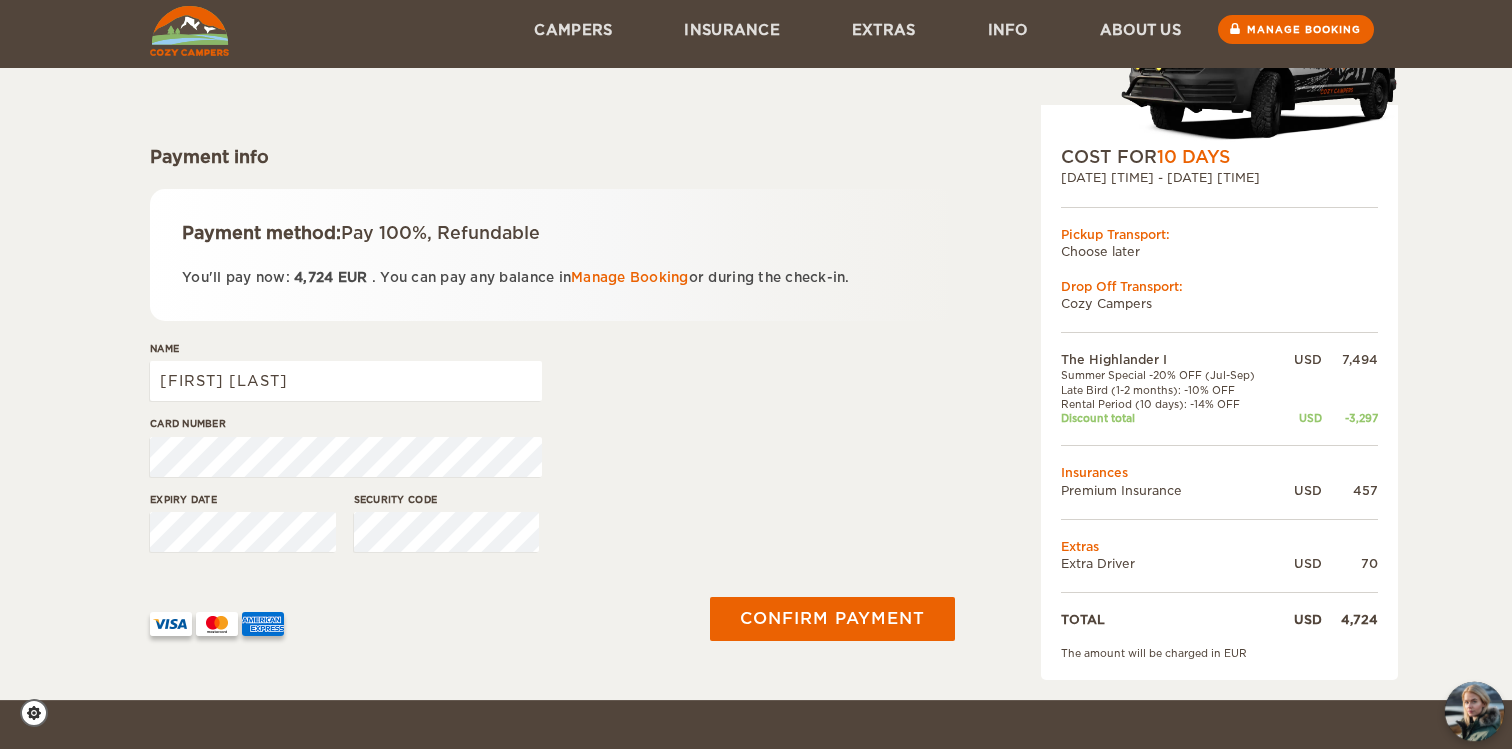 click at bounding box center [1474, 711] 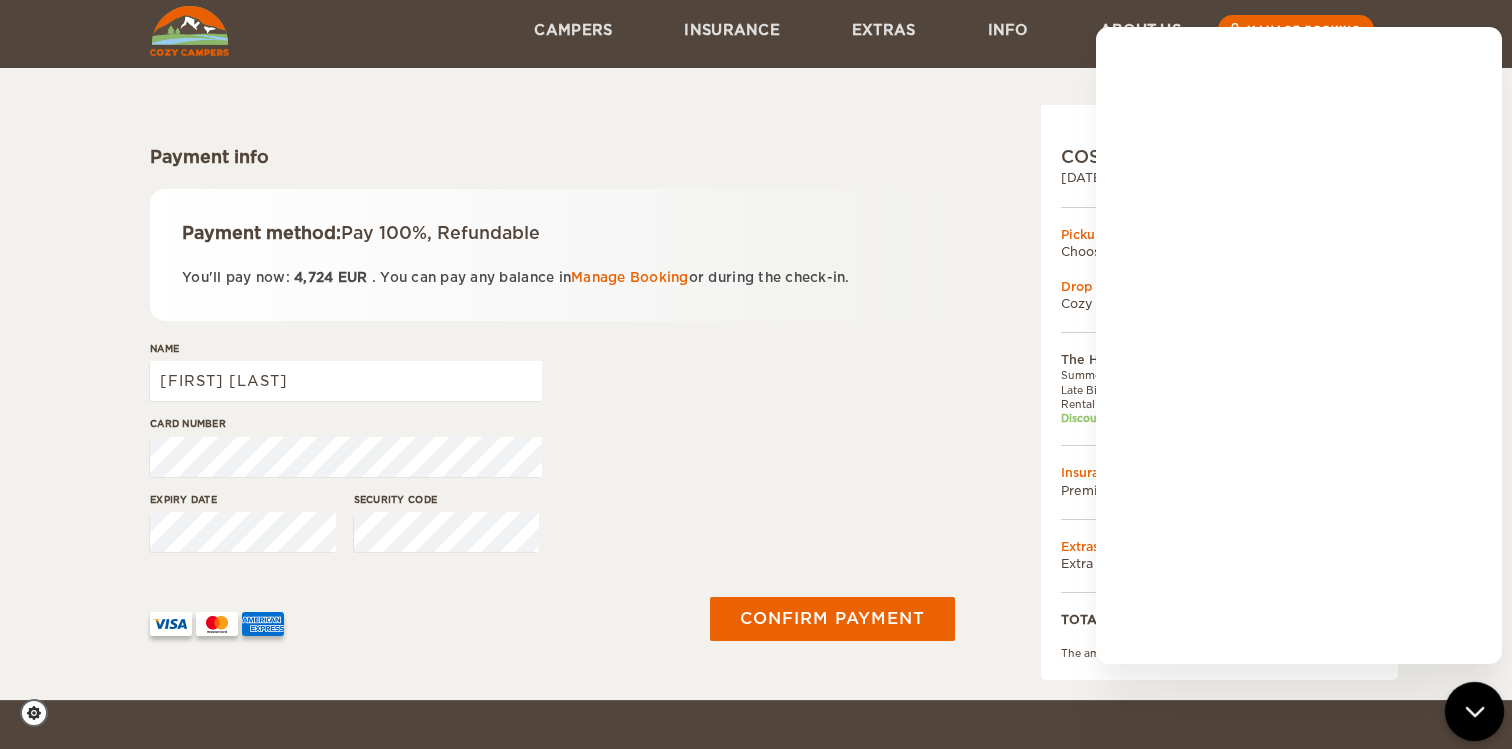click at bounding box center (1474, 711) 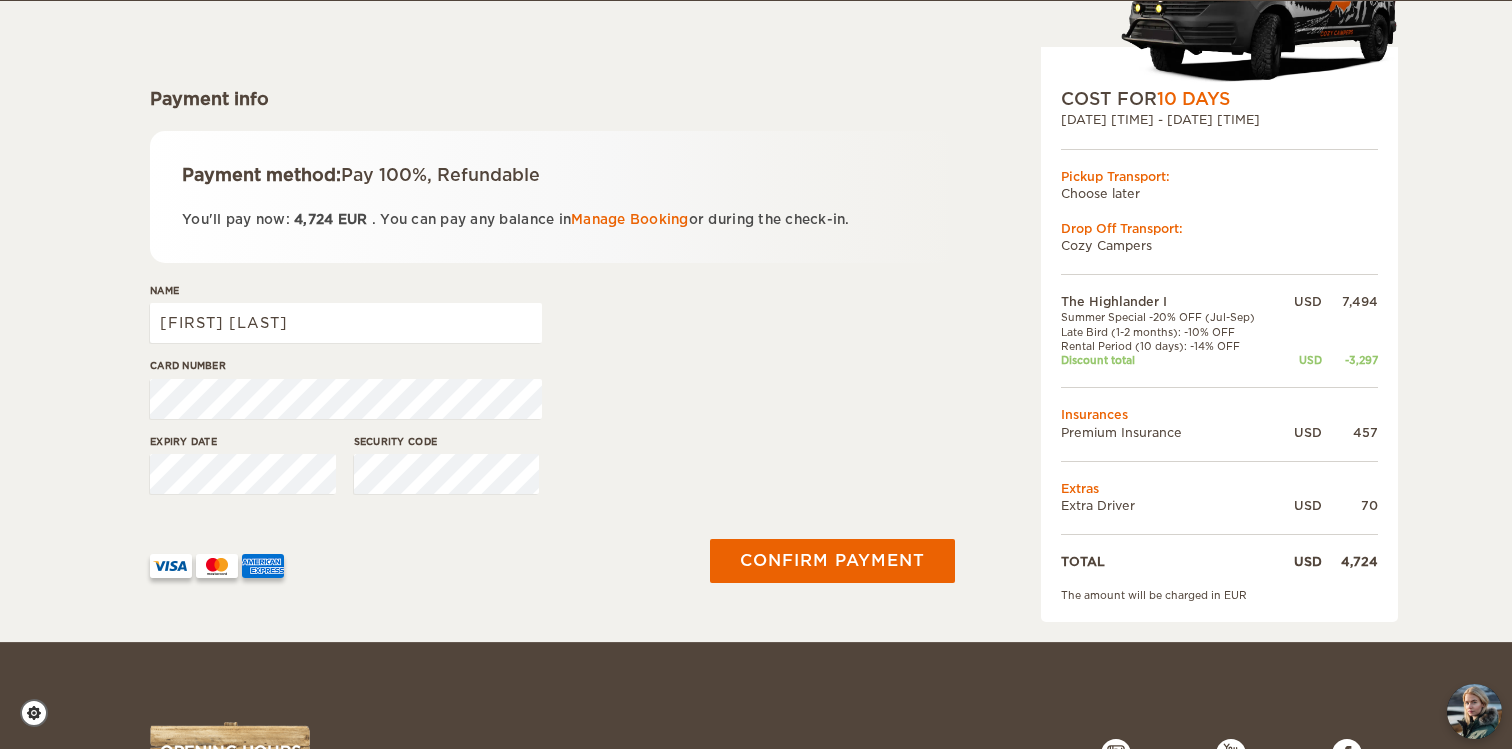 scroll, scrollTop: 227, scrollLeft: 0, axis: vertical 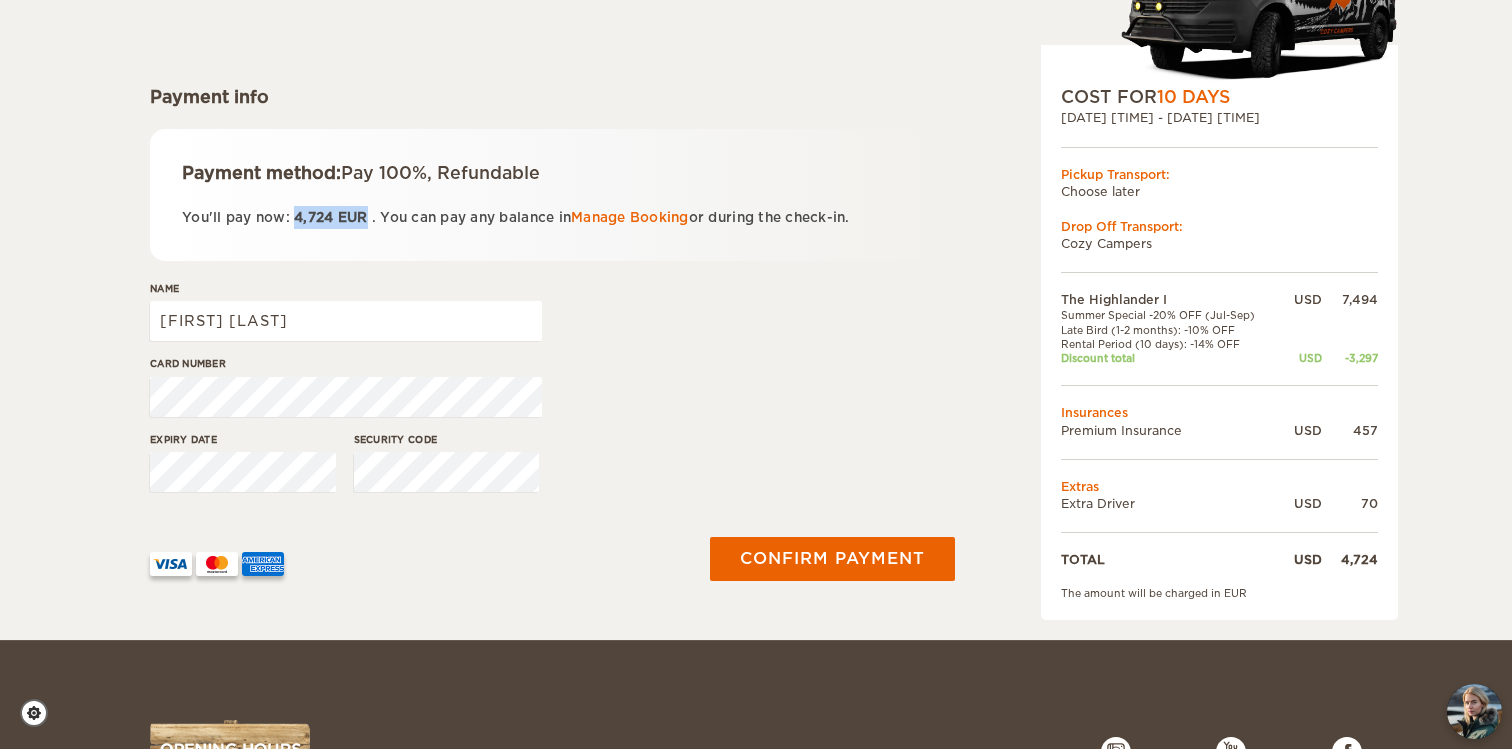 drag, startPoint x: 292, startPoint y: 221, endPoint x: 367, endPoint y: 219, distance: 75.026665 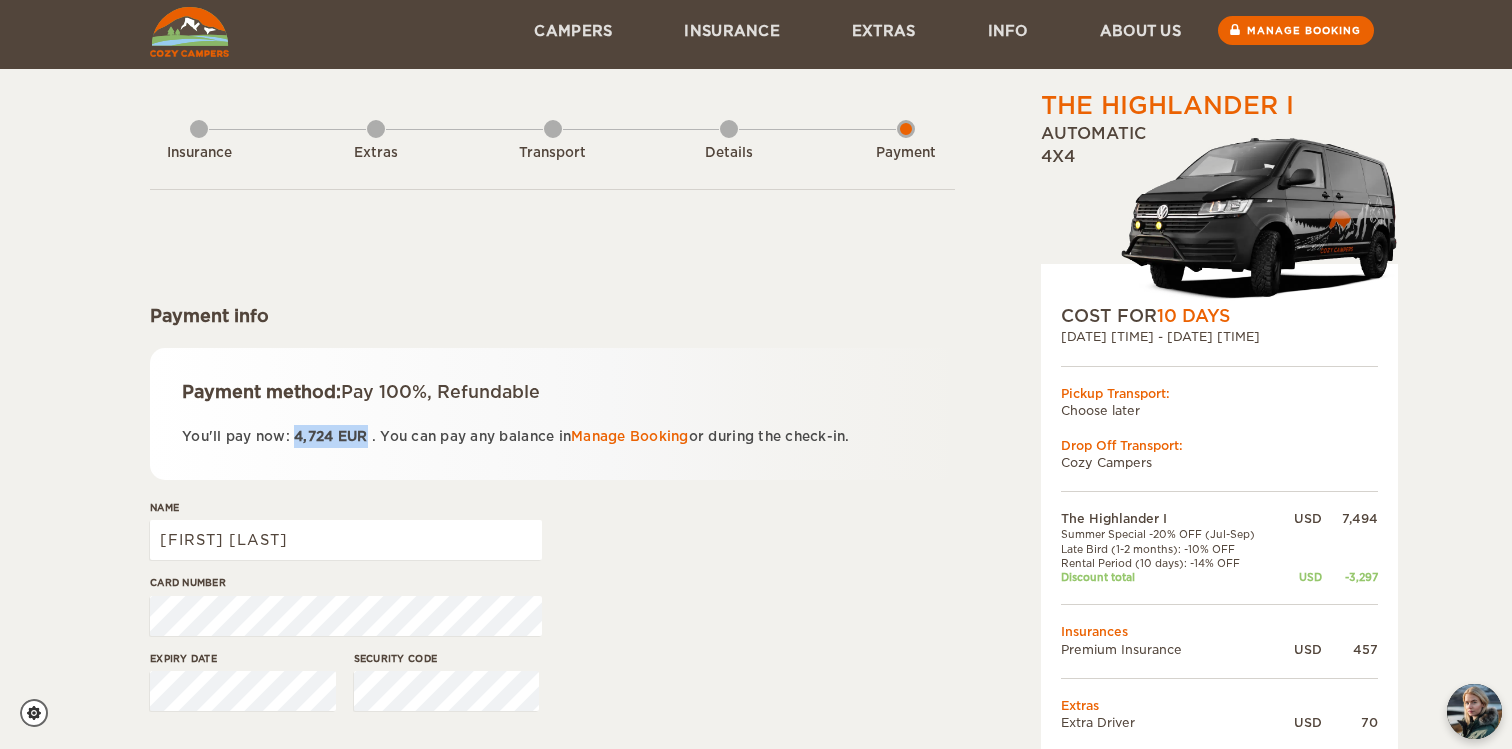 scroll, scrollTop: 0, scrollLeft: 0, axis: both 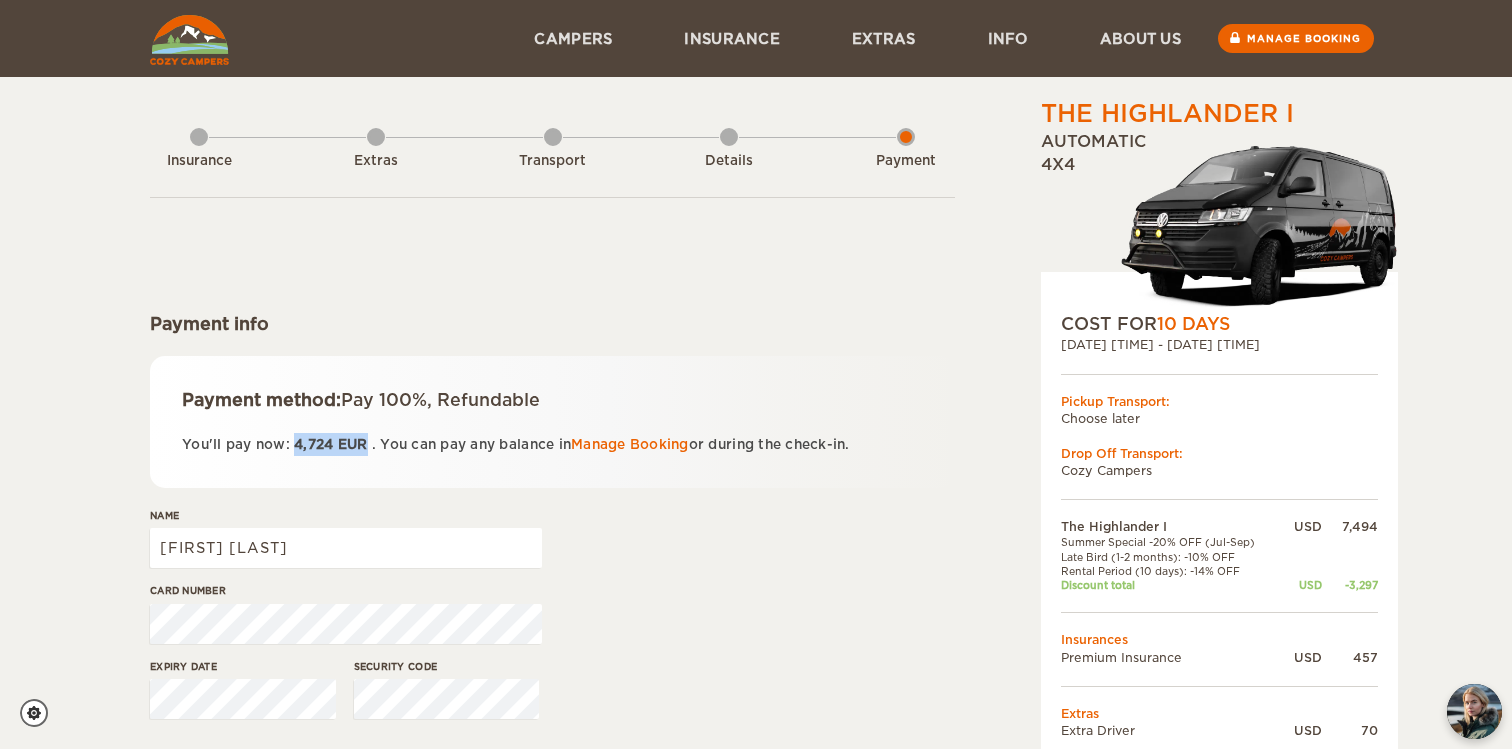 click at bounding box center (189, 40) 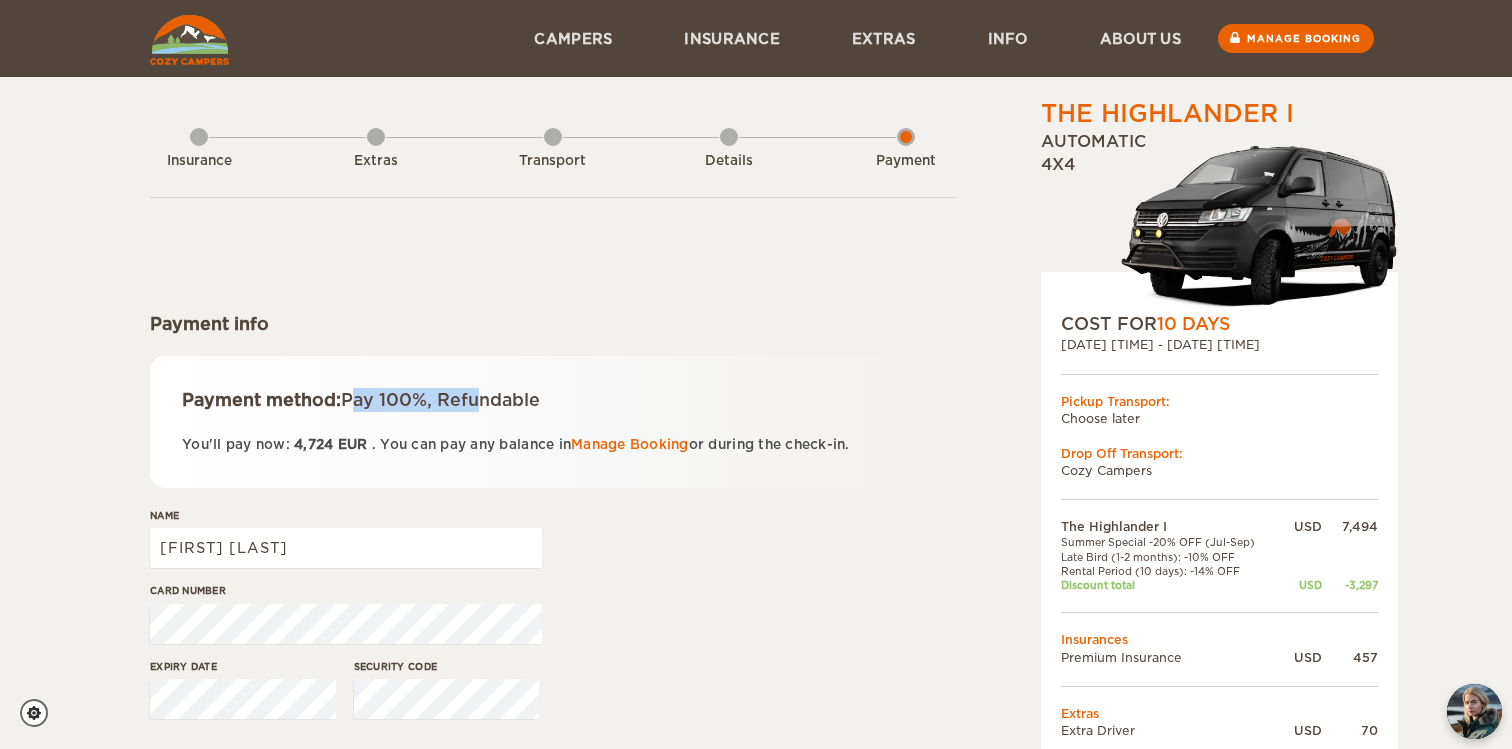 drag, startPoint x: 368, startPoint y: 405, endPoint x: 486, endPoint y: 404, distance: 118.004234 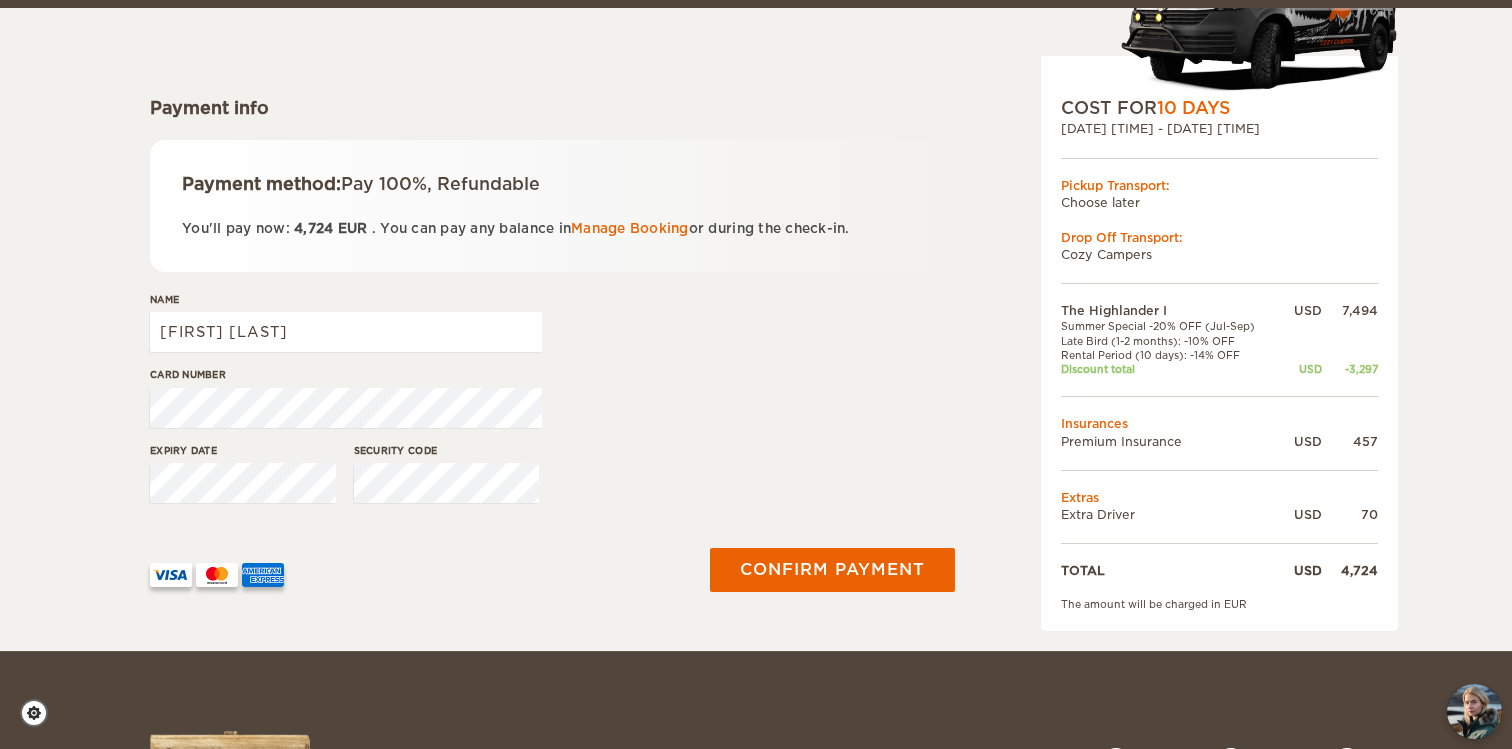scroll, scrollTop: 224, scrollLeft: 0, axis: vertical 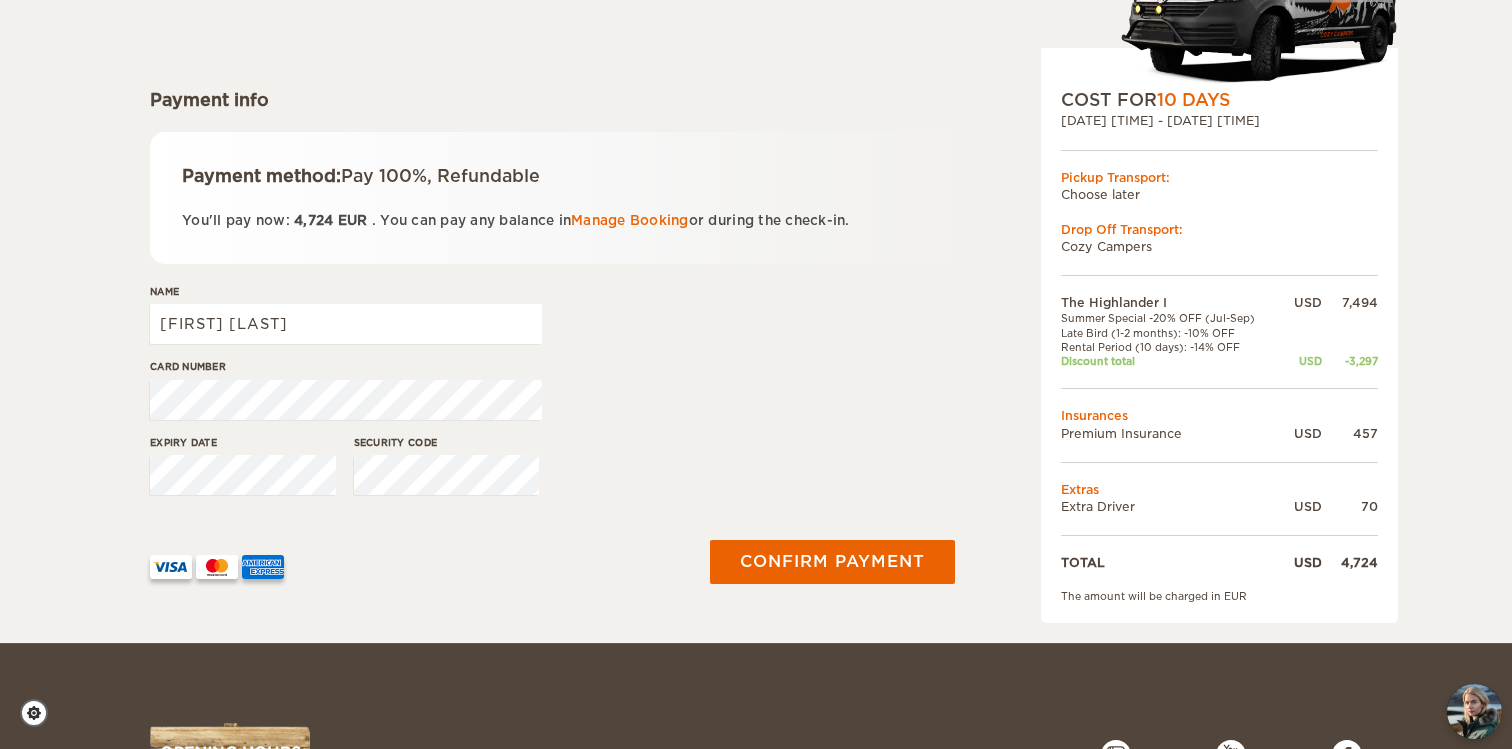 click at bounding box center (414, 559) 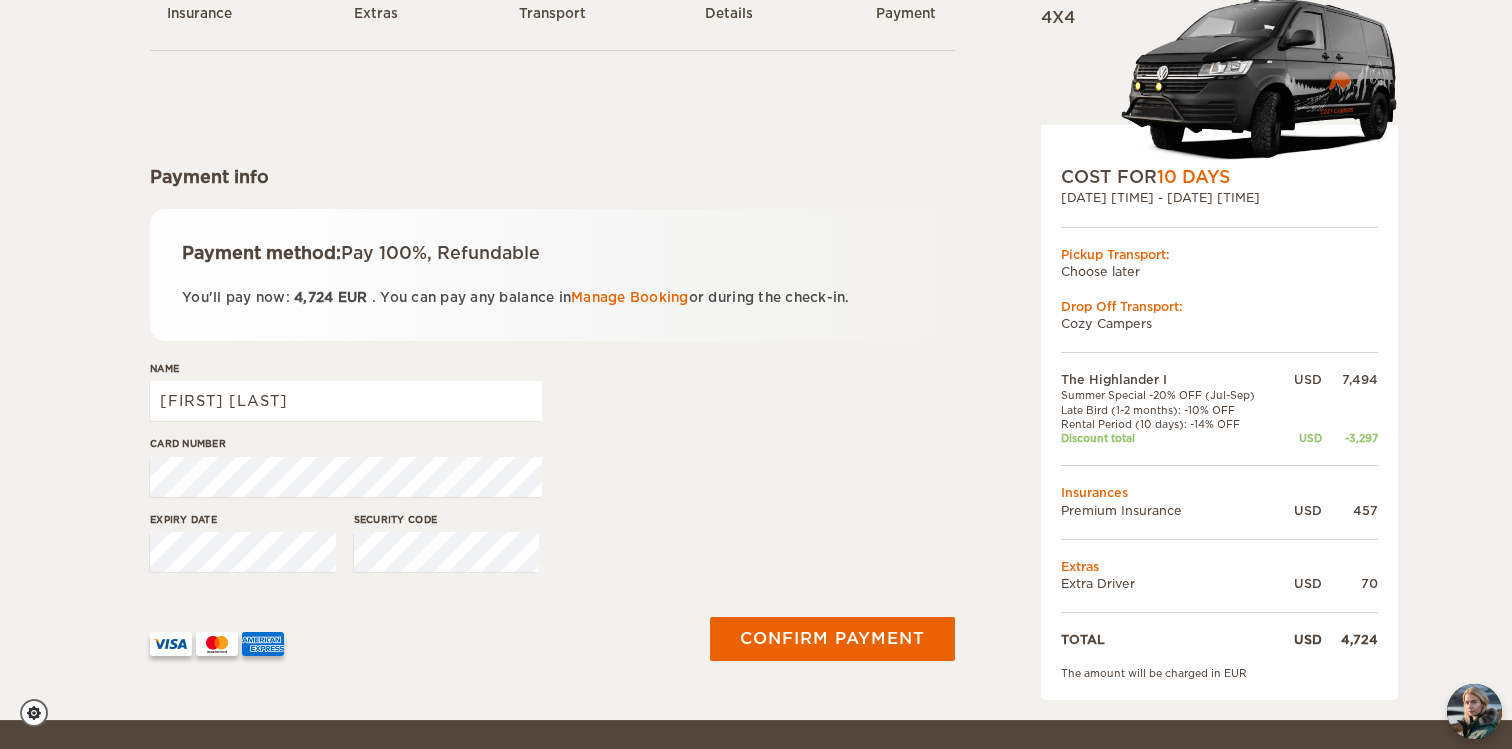 scroll, scrollTop: 155, scrollLeft: 0, axis: vertical 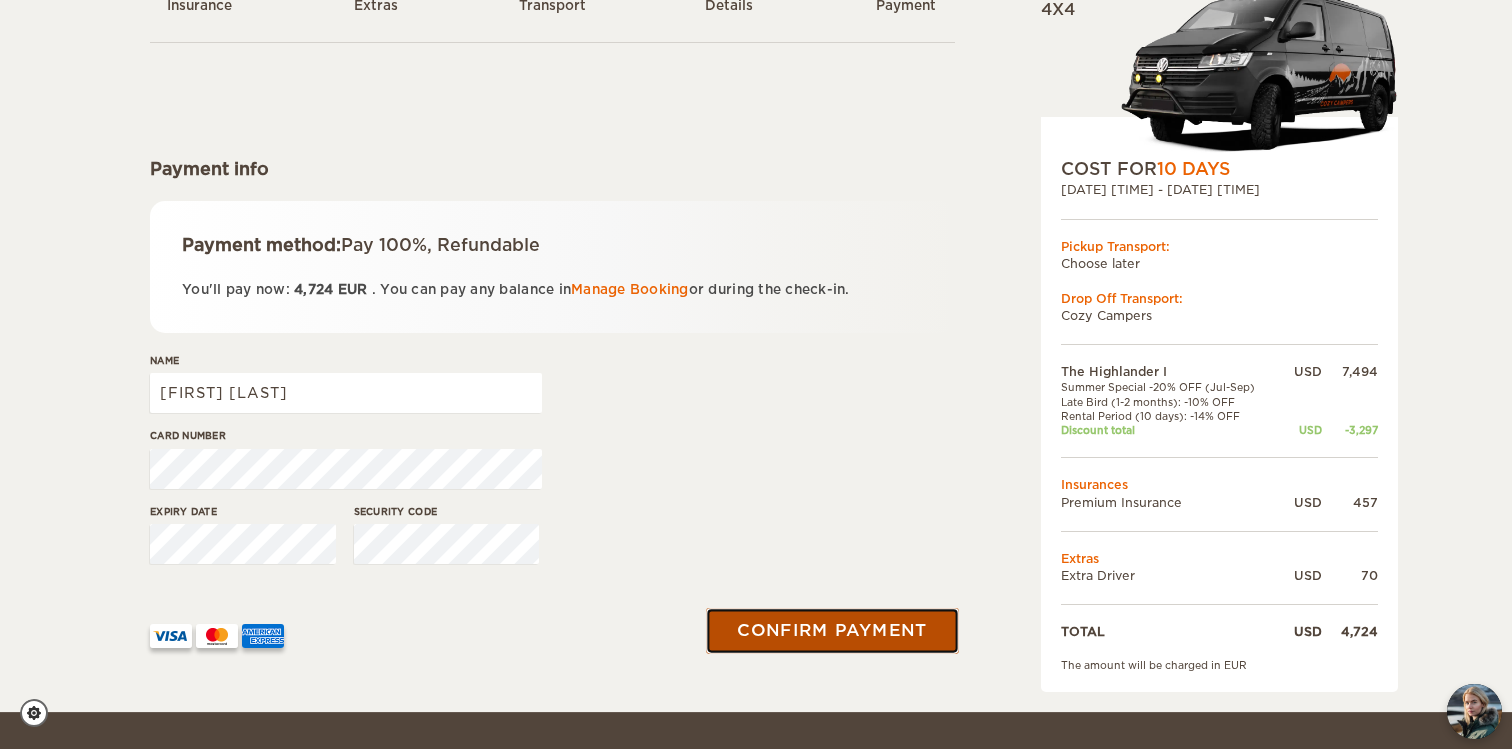 click on "Confirm payment" at bounding box center [832, 630] 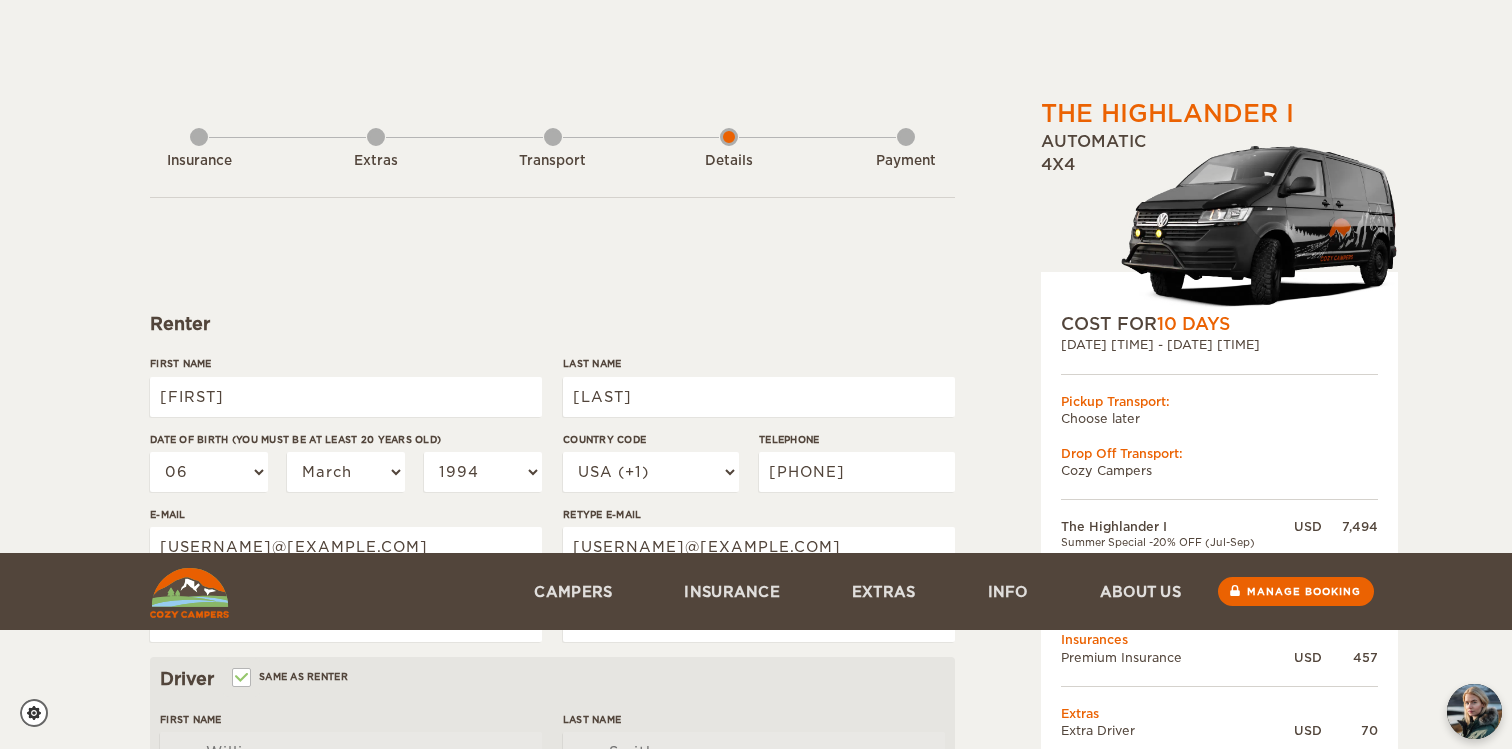 scroll, scrollTop: 552, scrollLeft: 0, axis: vertical 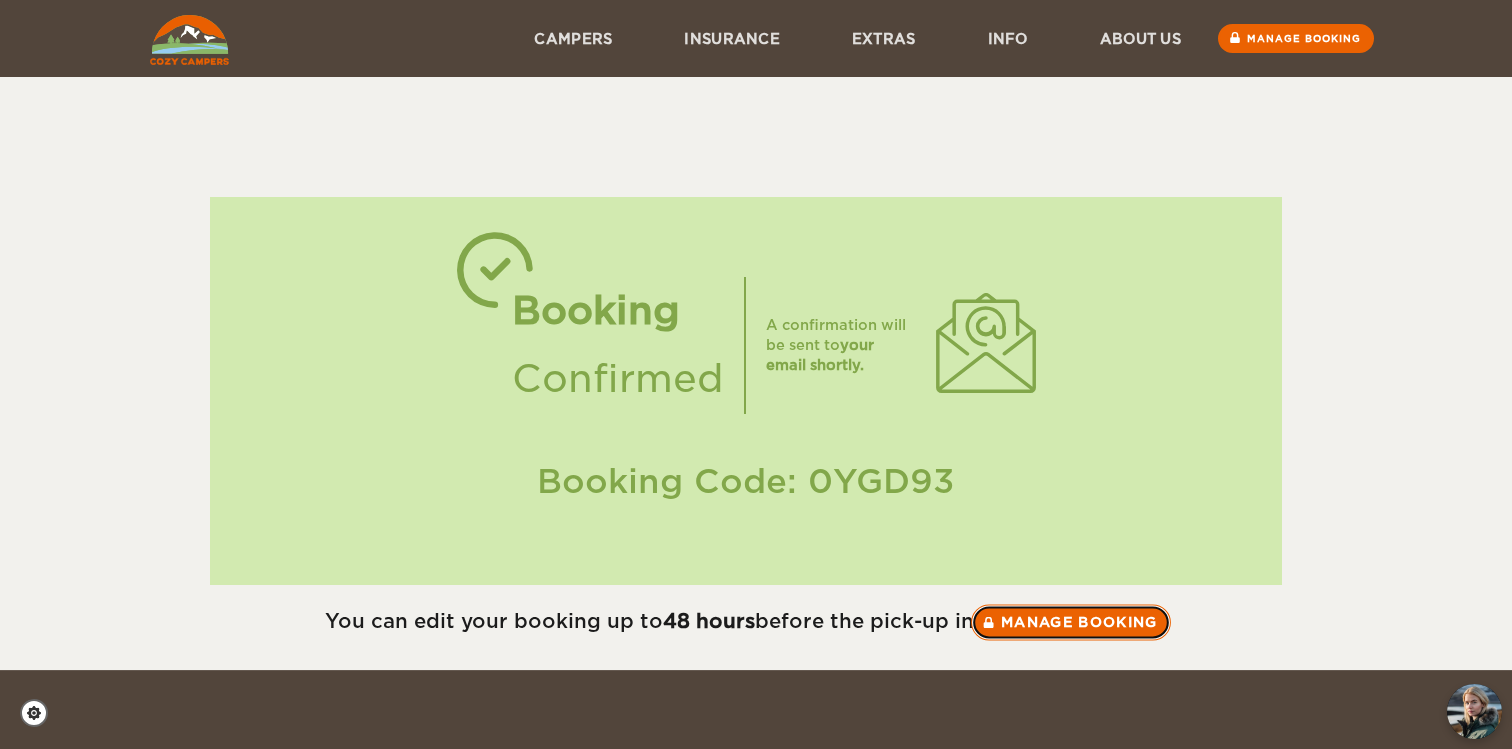 click on "Manage booking" at bounding box center [1071, 622] 